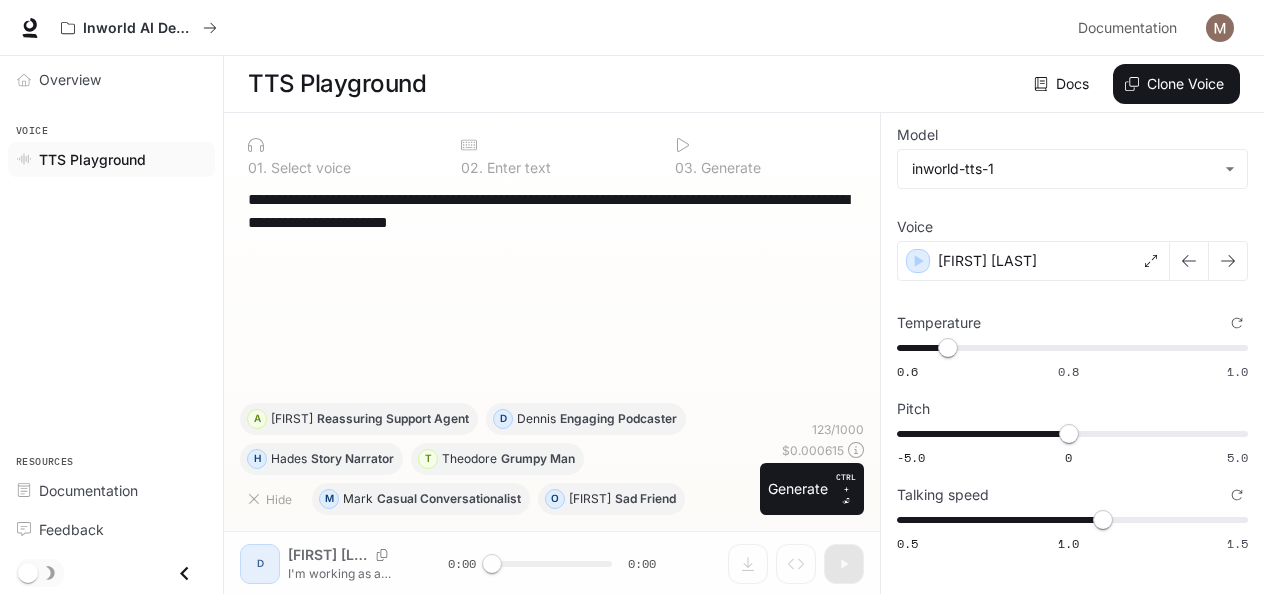 scroll, scrollTop: 0, scrollLeft: 0, axis: both 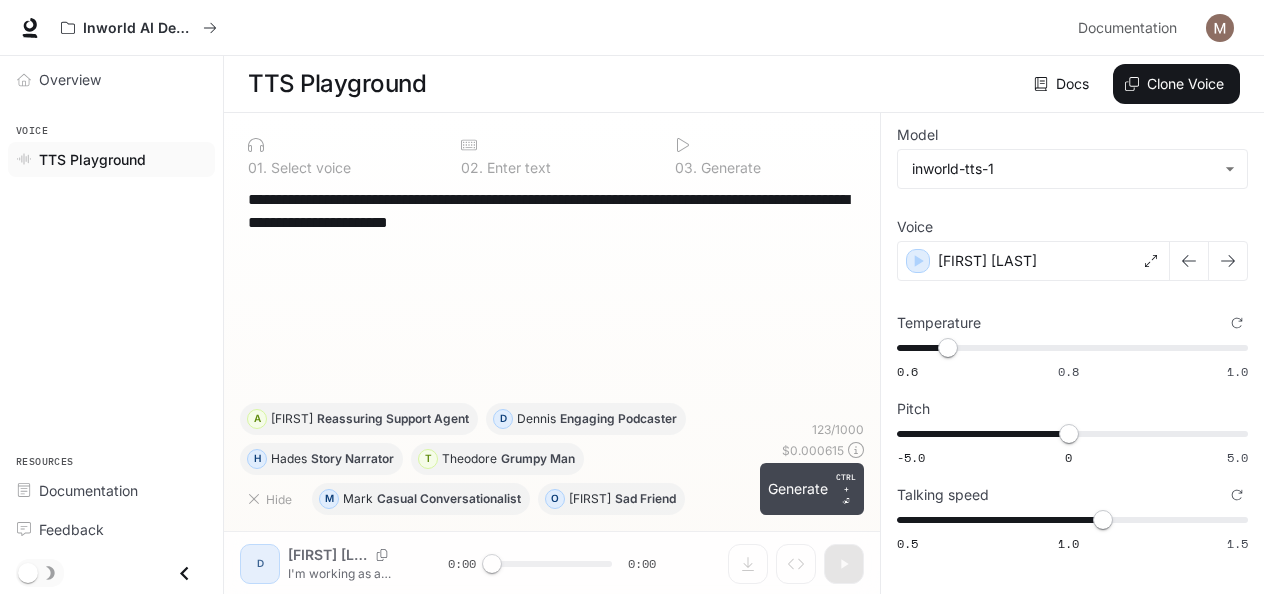 click on "Generate CTRL +  ⏎" at bounding box center (812, 489) 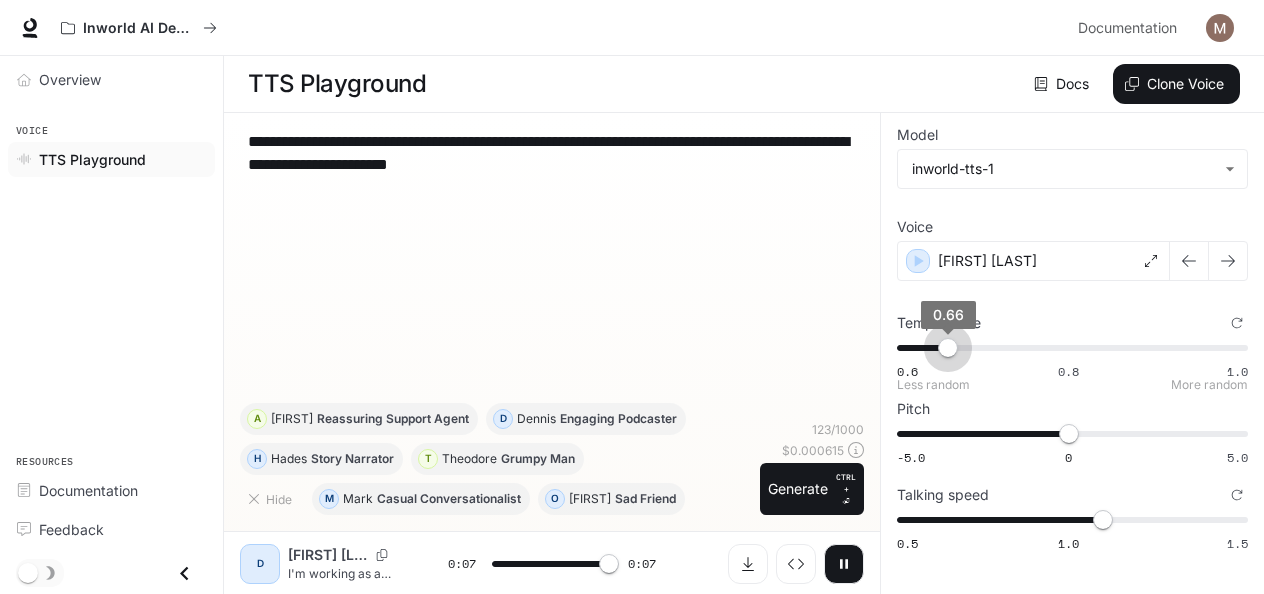 type on "*" 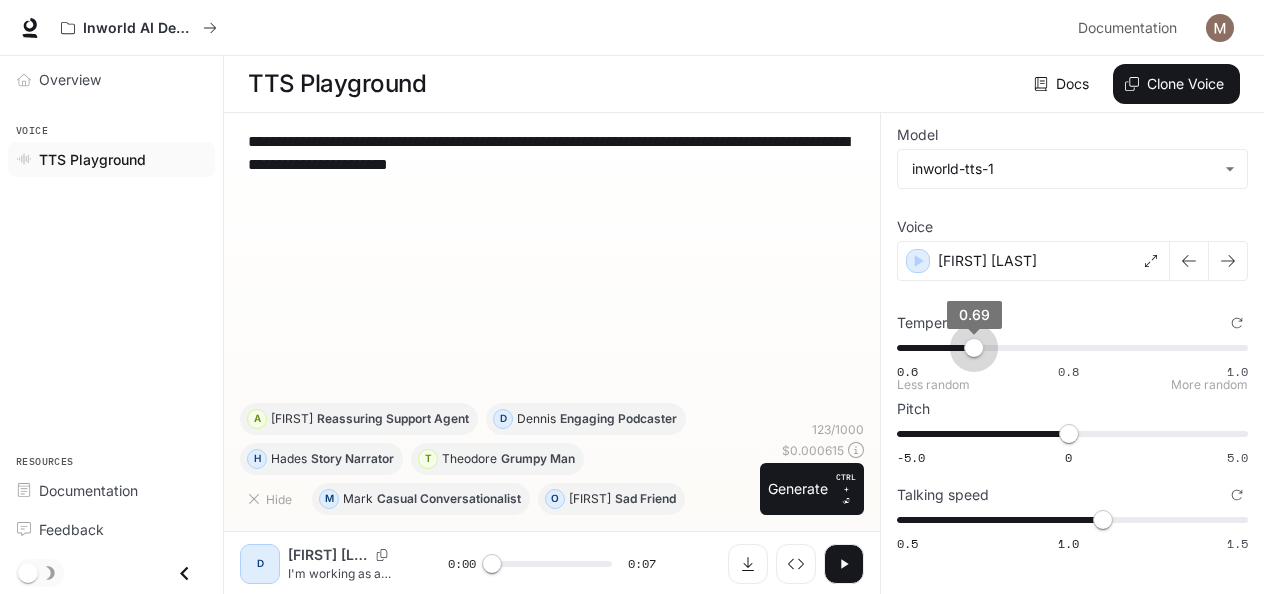 type on "***" 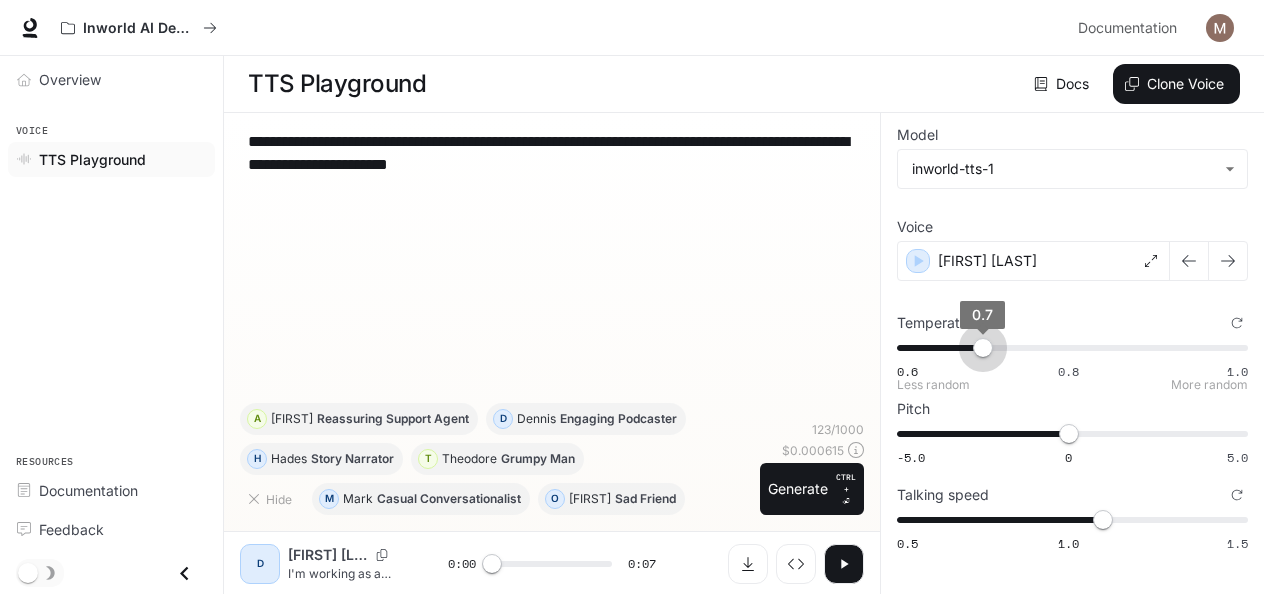 drag, startPoint x: 946, startPoint y: 352, endPoint x: 983, endPoint y: 349, distance: 37.12142 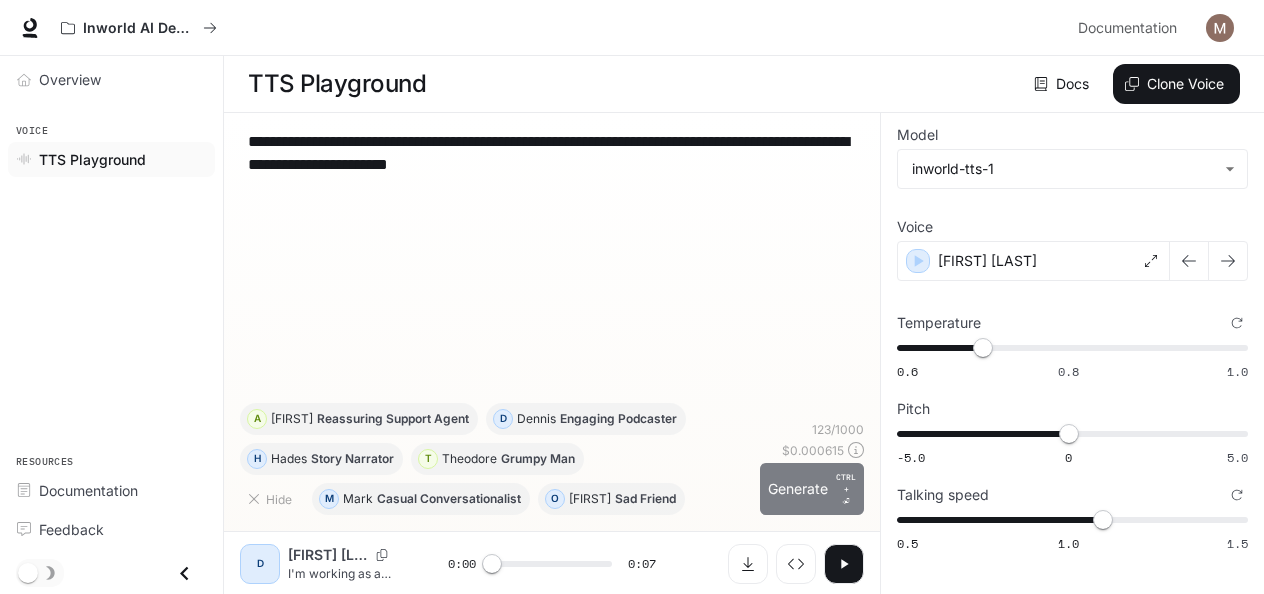 click on "Generate CTRL +  ⏎" at bounding box center [812, 489] 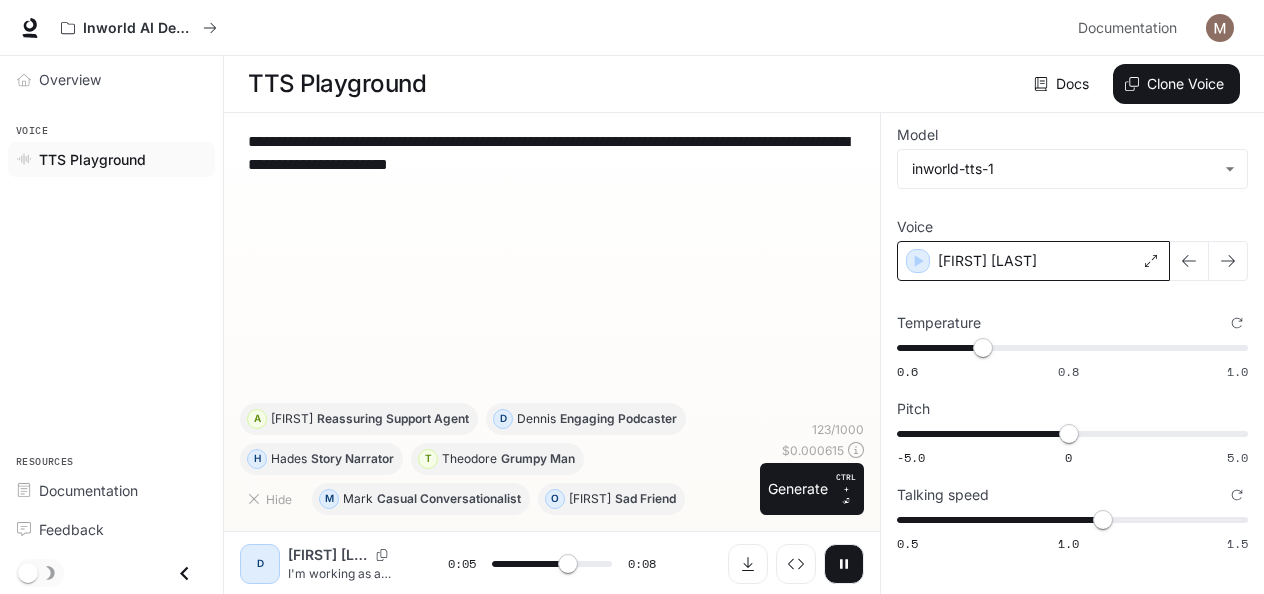 click on "[FIRST] [LAST]" at bounding box center [1033, 261] 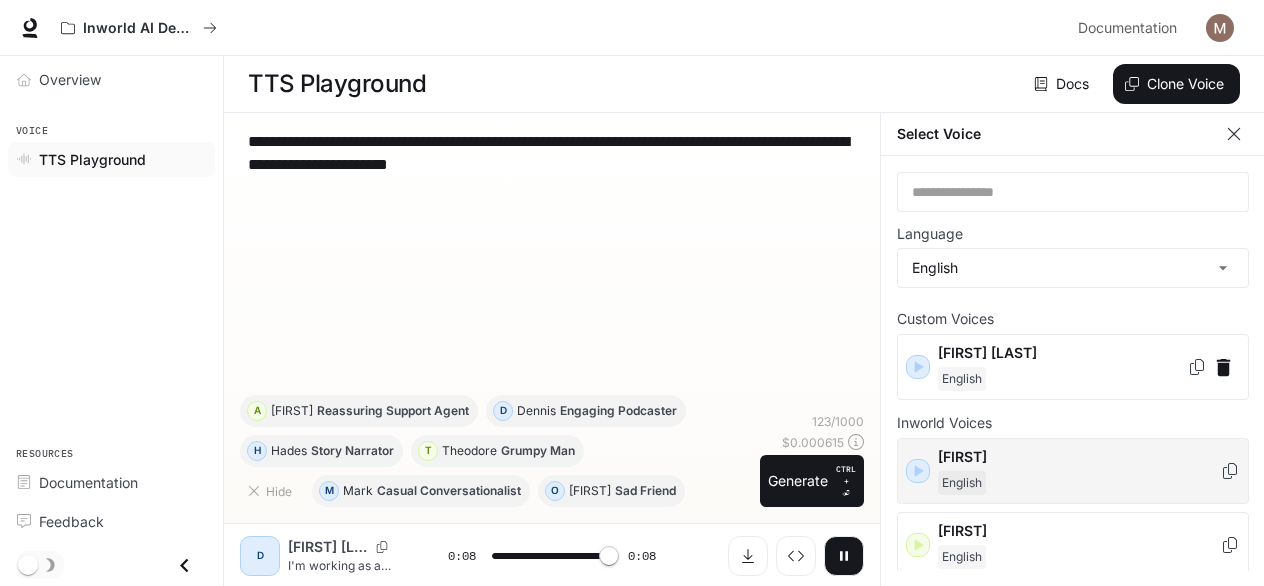 type on "*" 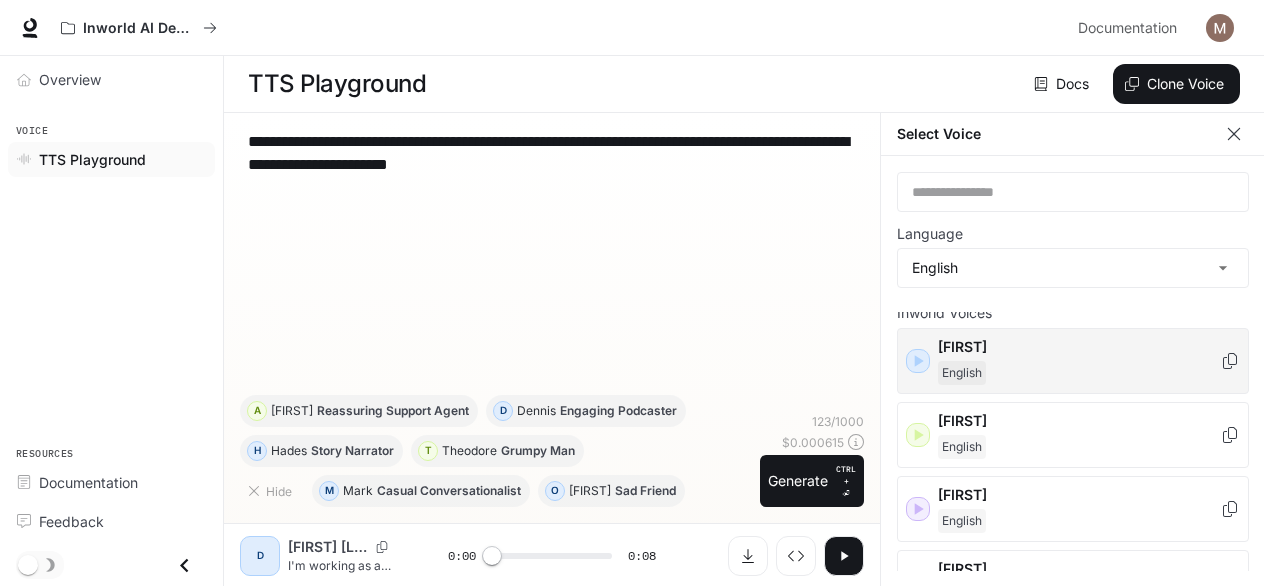 scroll, scrollTop: 114, scrollLeft: 0, axis: vertical 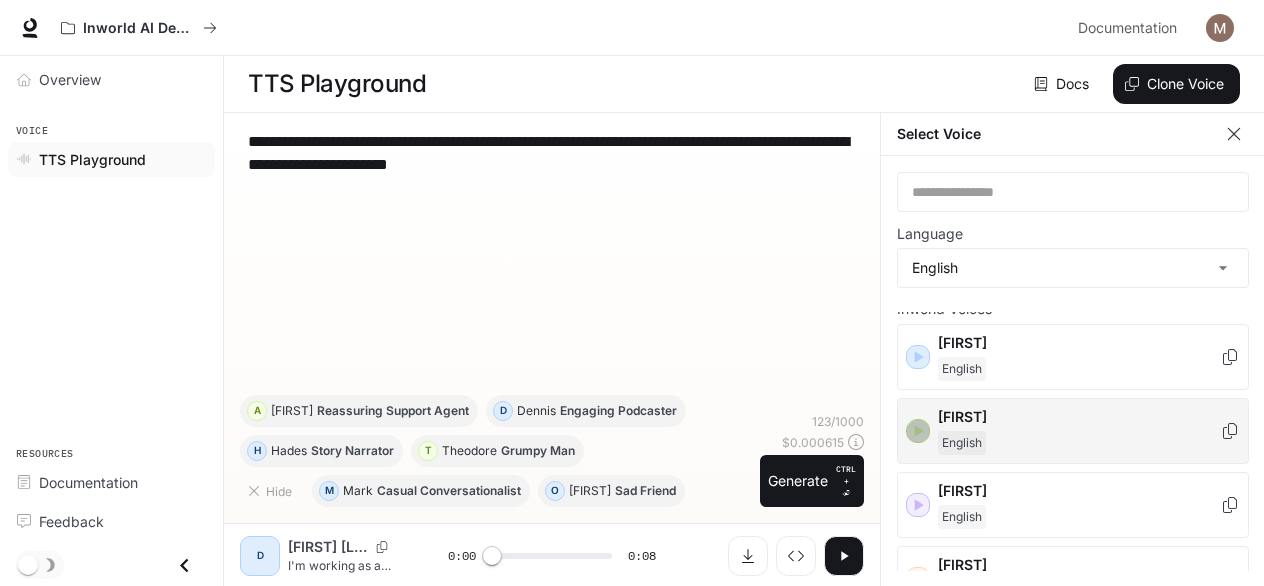 click 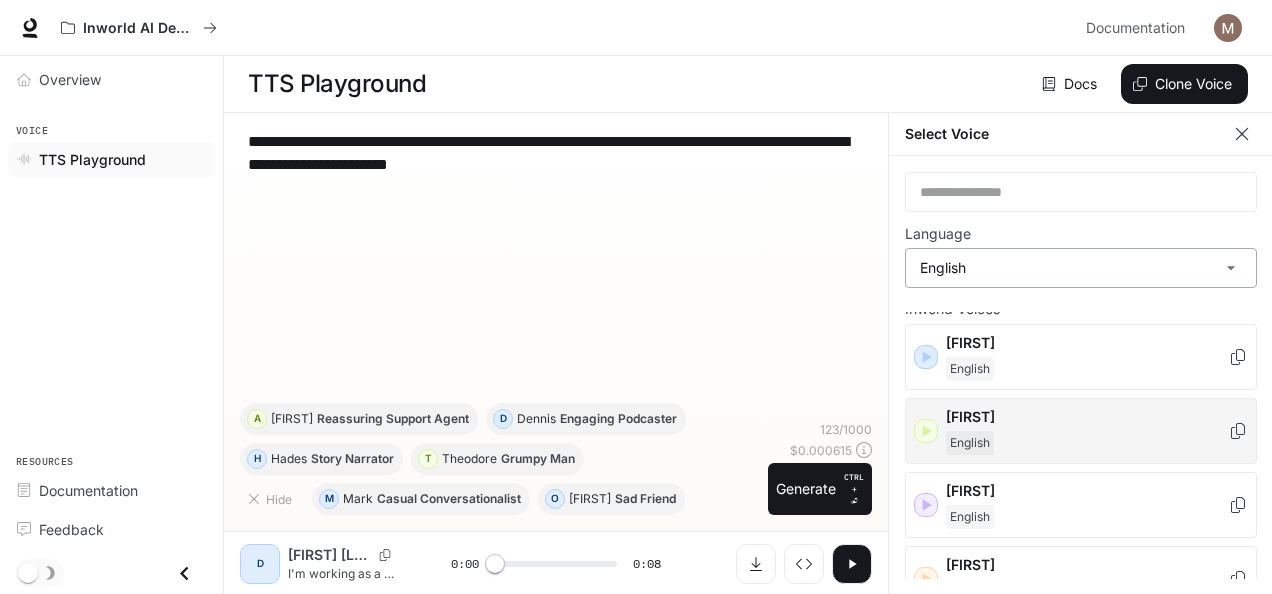 click on "**********" at bounding box center [636, 297] 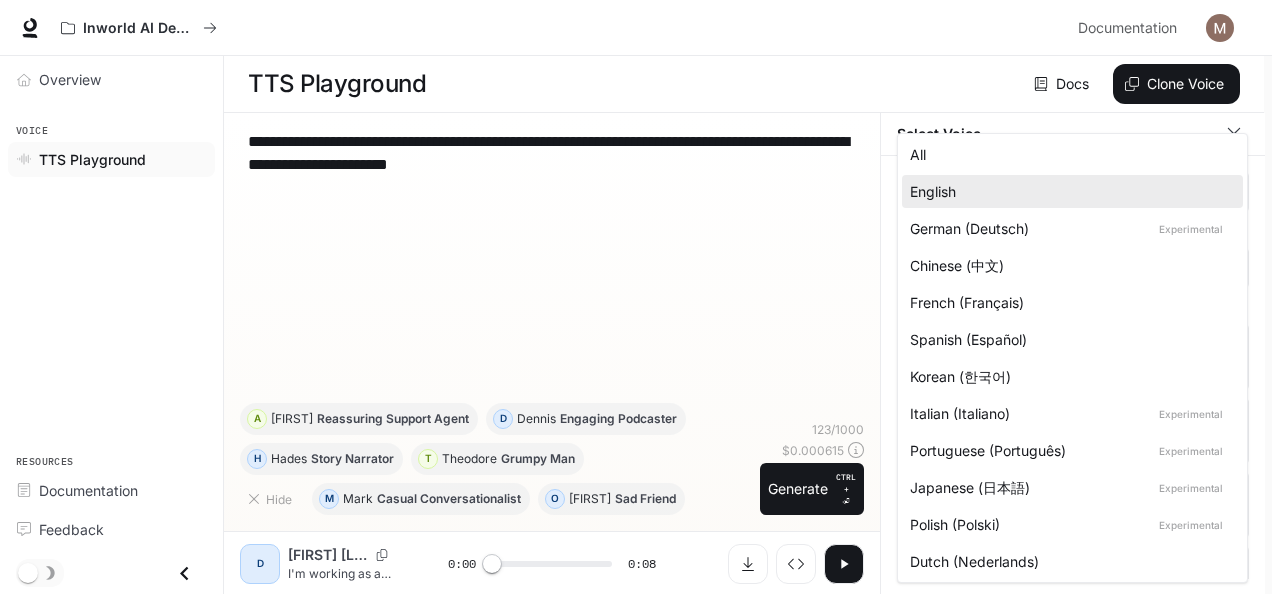 click at bounding box center [636, 297] 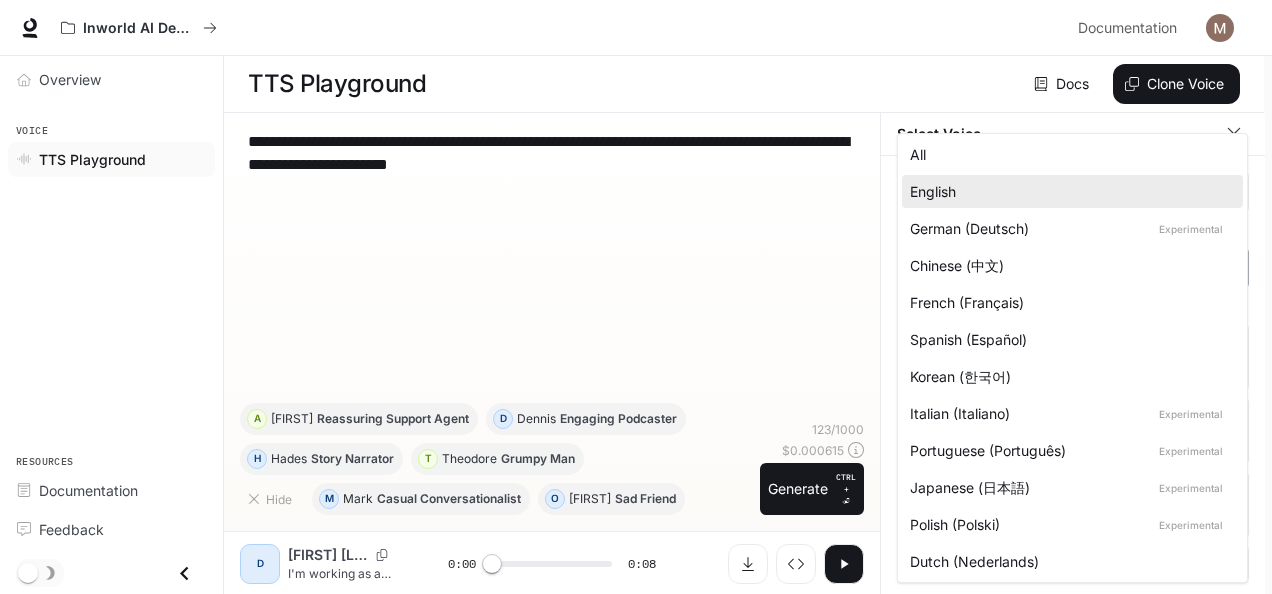 click on "**********" at bounding box center [636, 297] 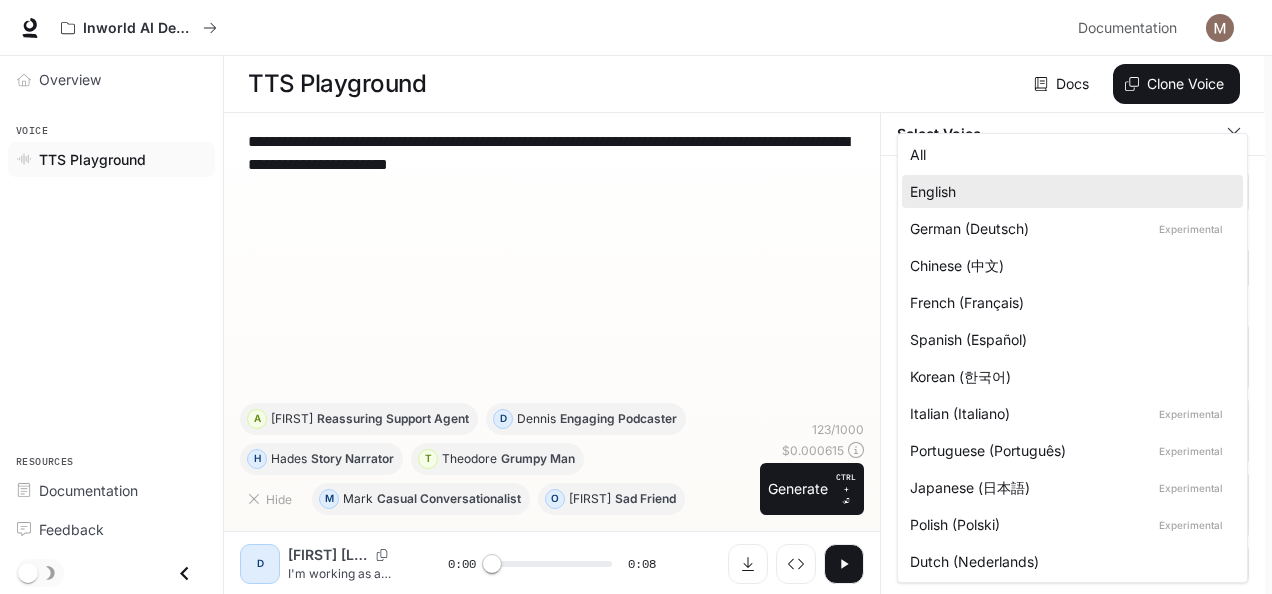 click at bounding box center (636, 297) 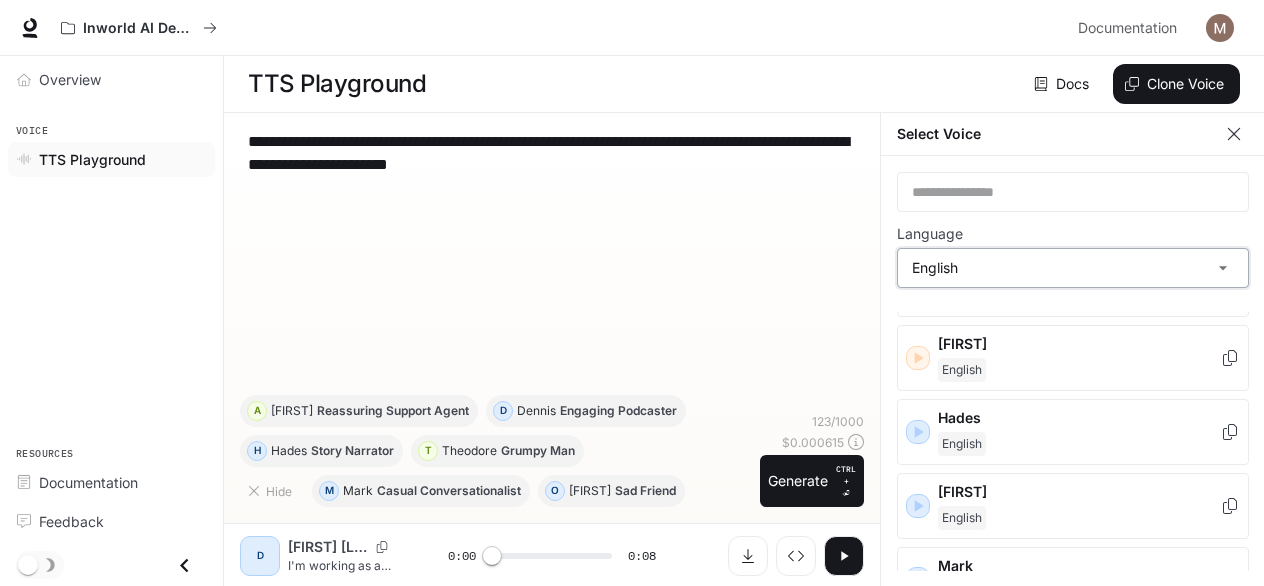 scroll, scrollTop: 632, scrollLeft: 0, axis: vertical 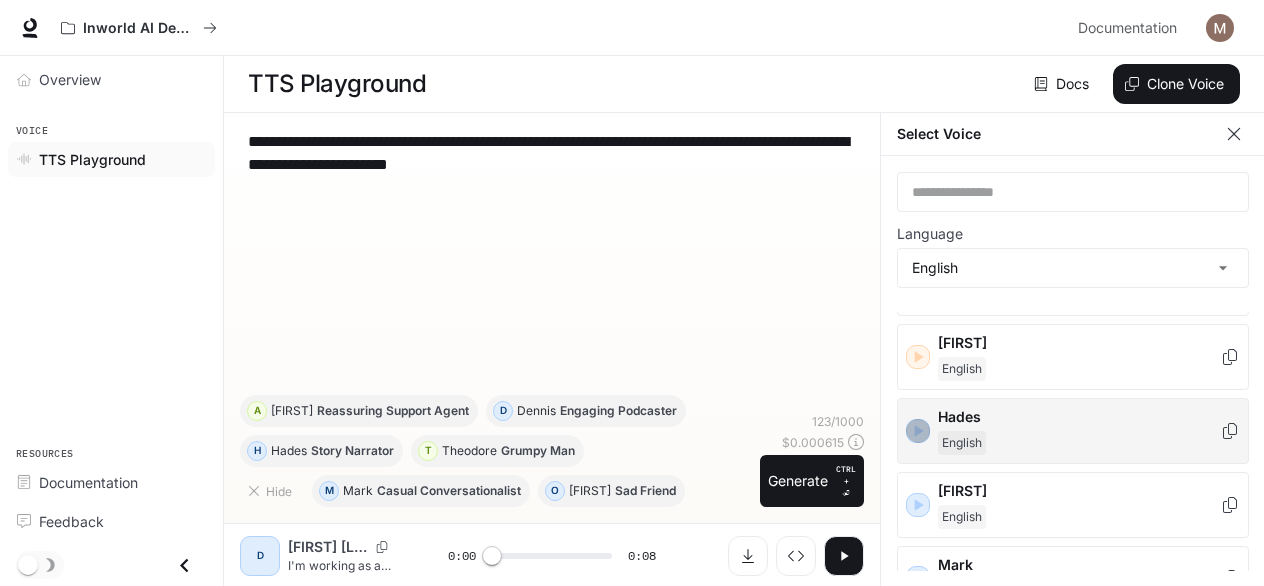 click 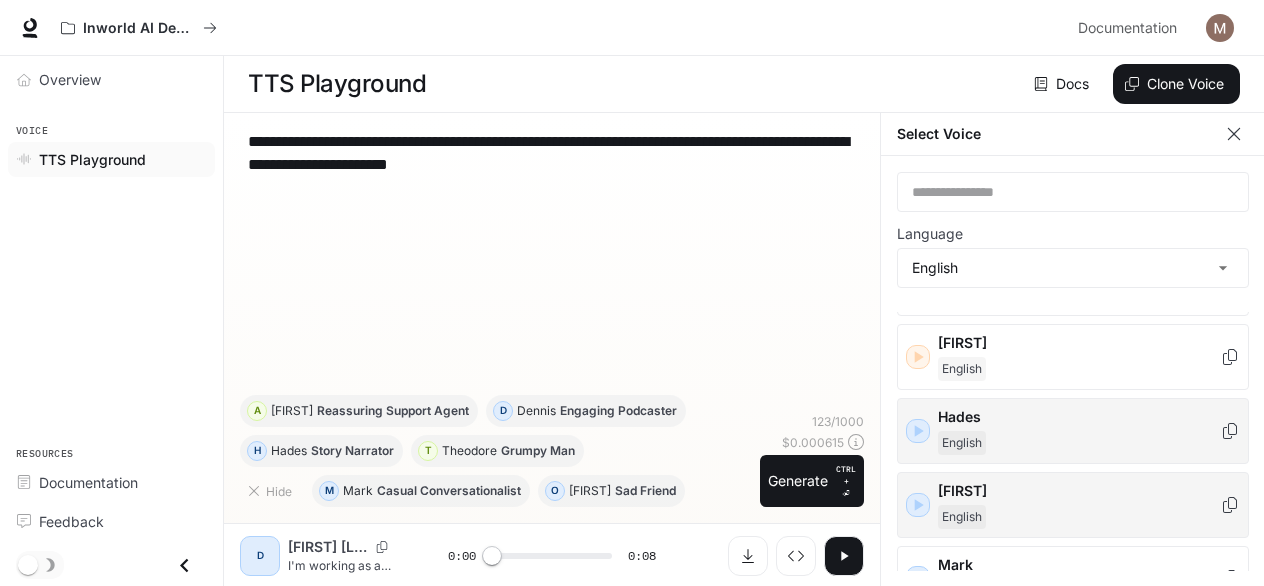 click 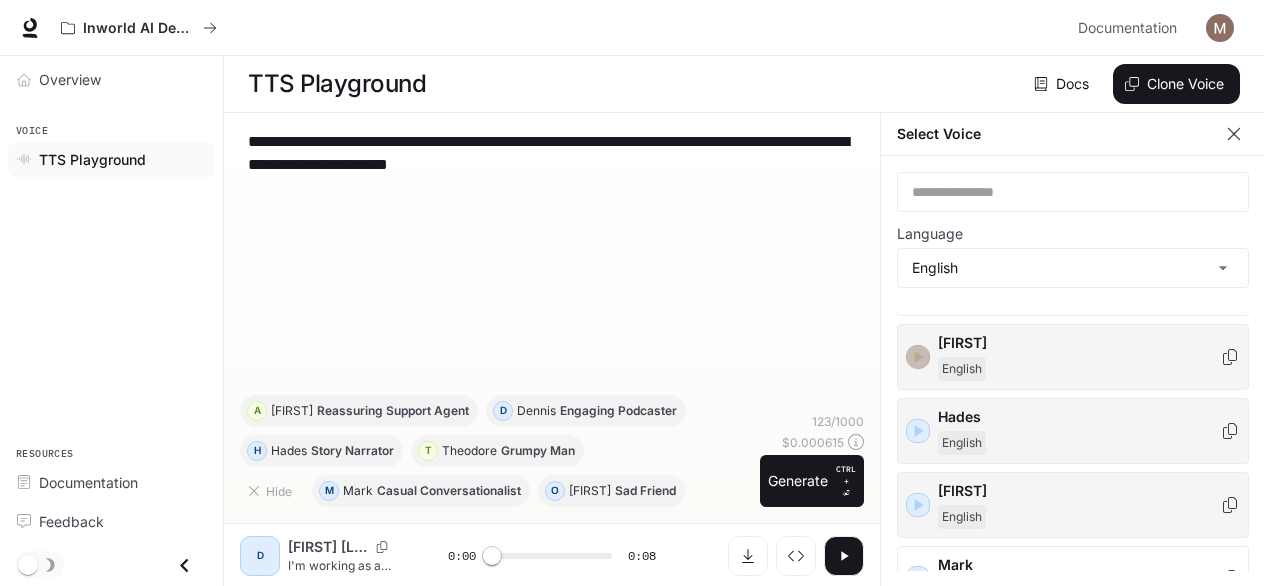 click 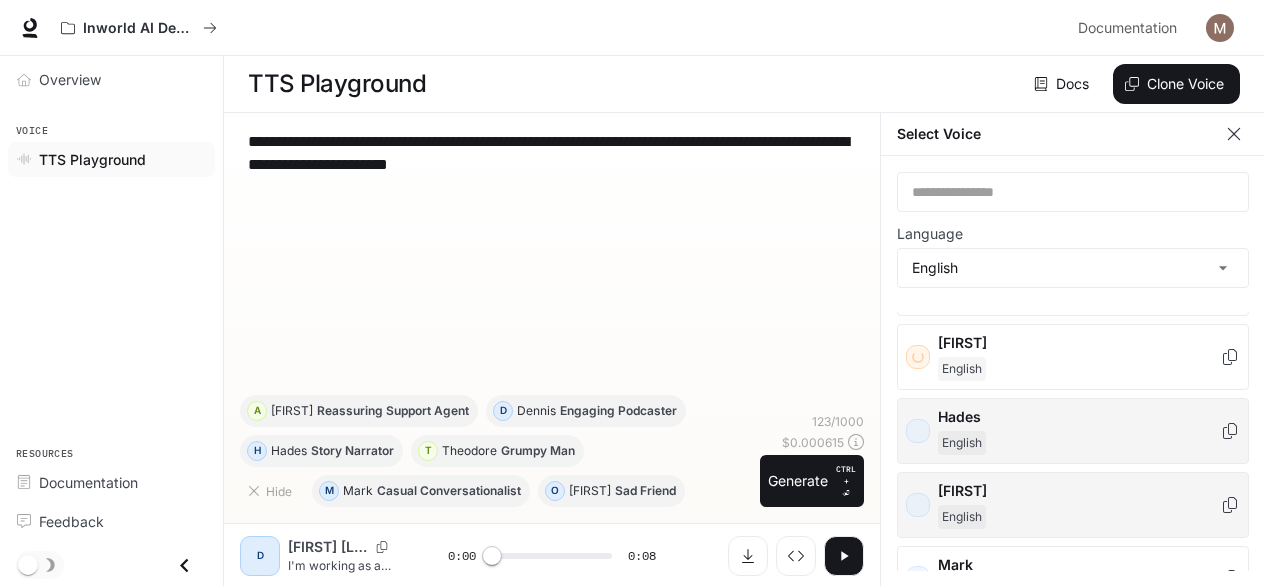 click on "**********" at bounding box center (552, 262) 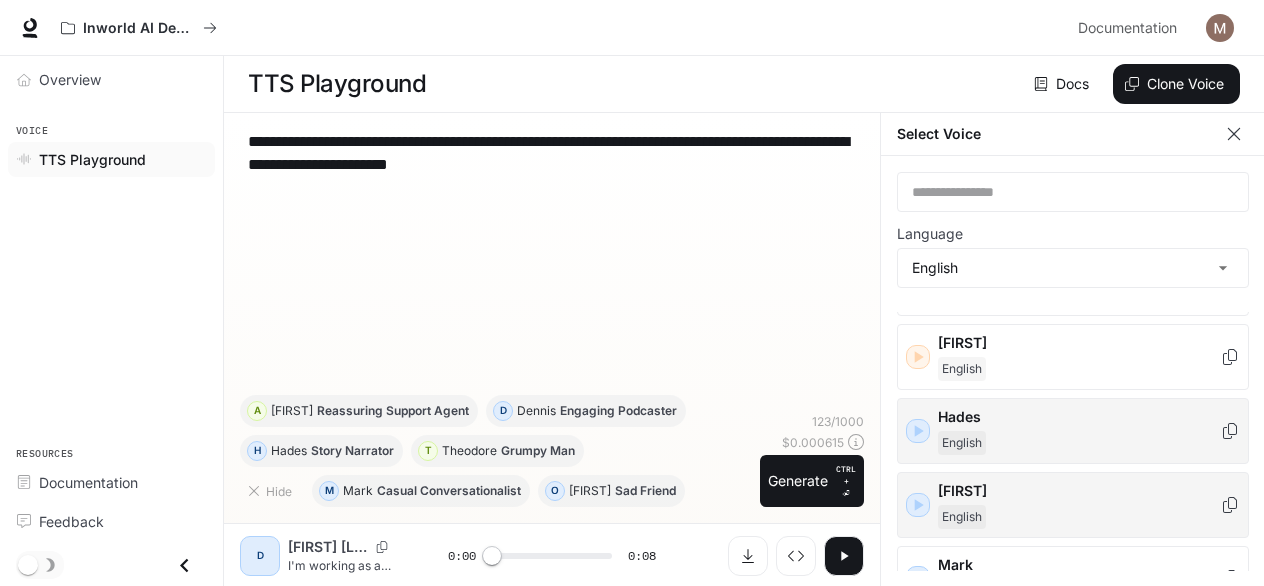 click 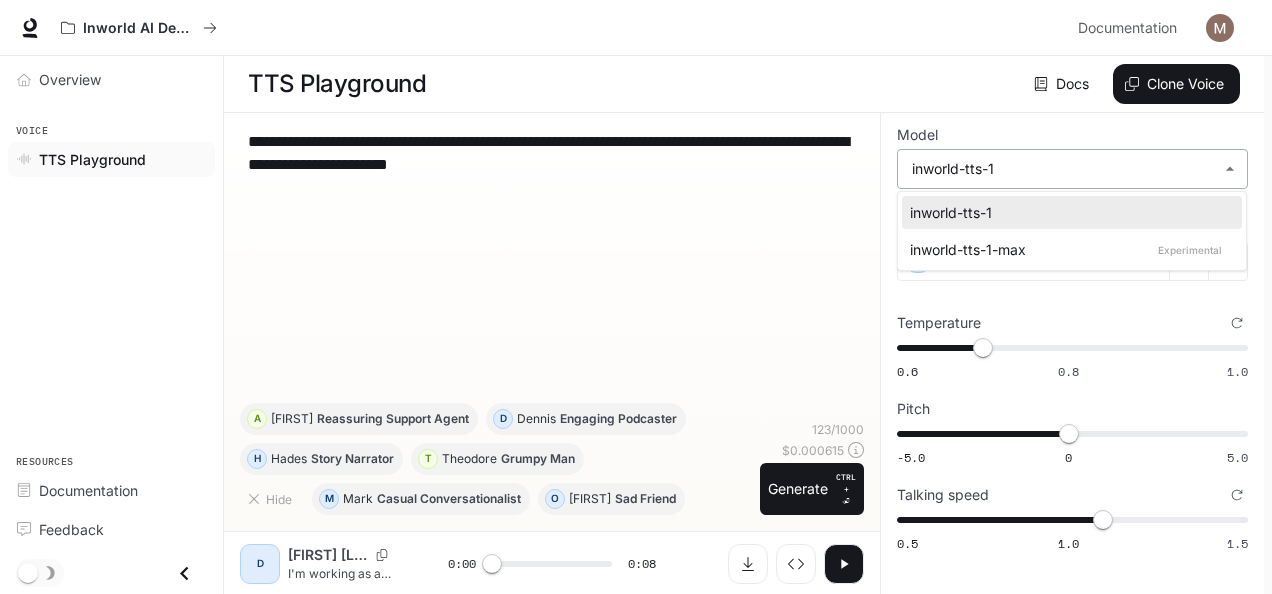 click on "**********" at bounding box center (636, 297) 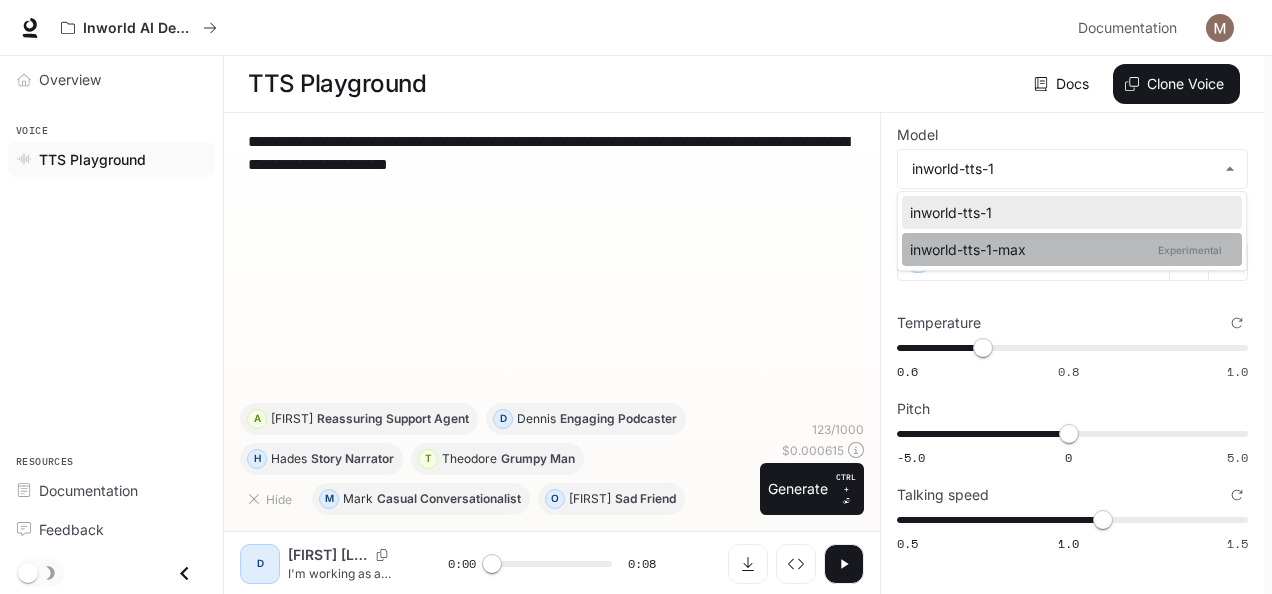 click on "inworld-tts-1-max Experimental" at bounding box center (1068, 249) 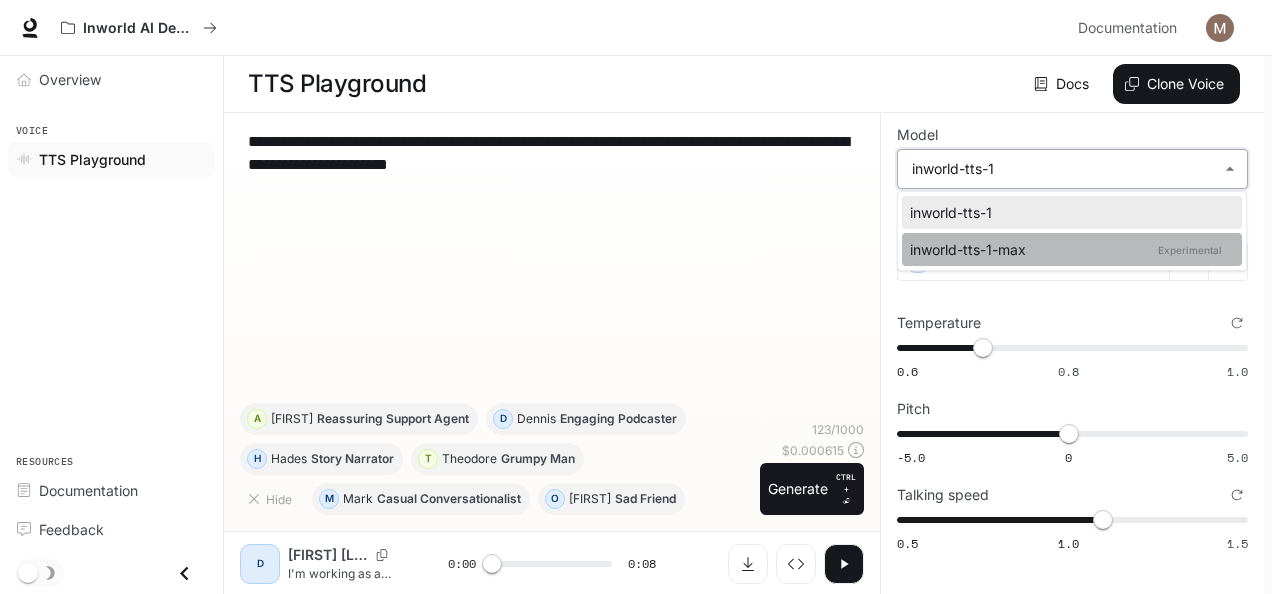 type on "**********" 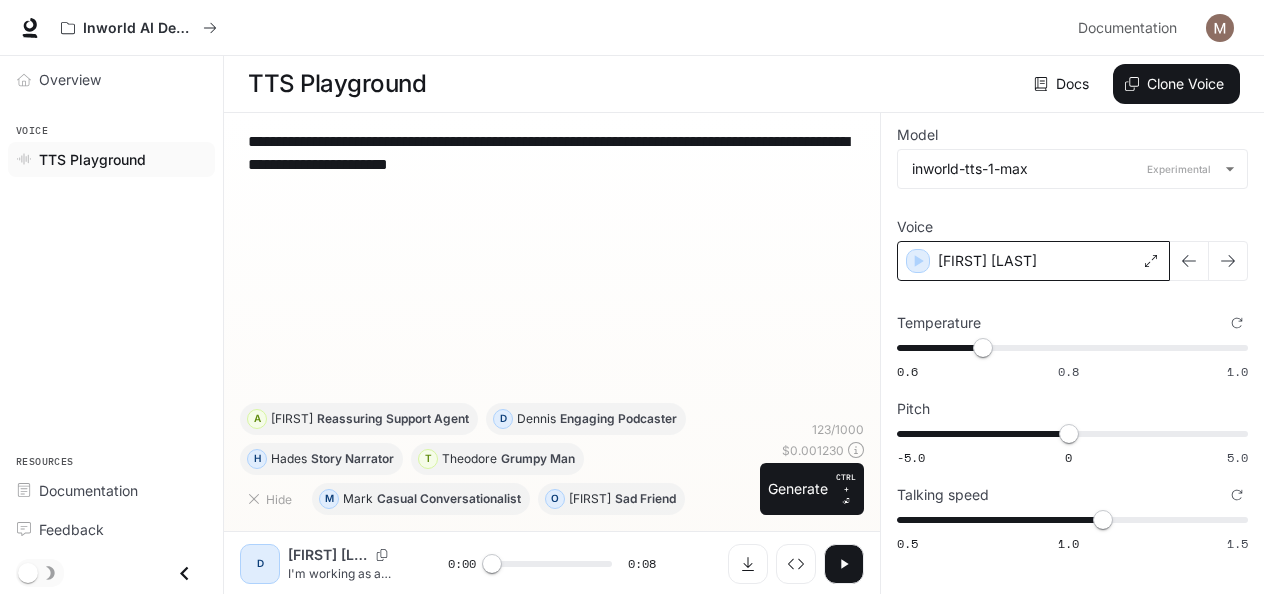 click on "[FIRST] [LAST]" at bounding box center [1033, 261] 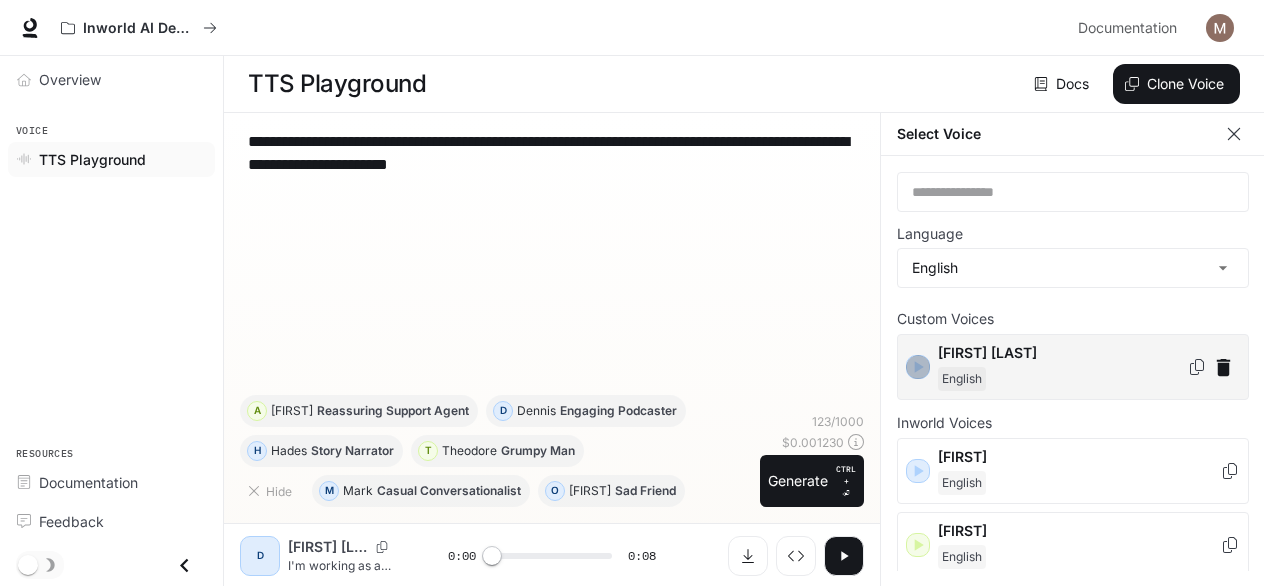 click 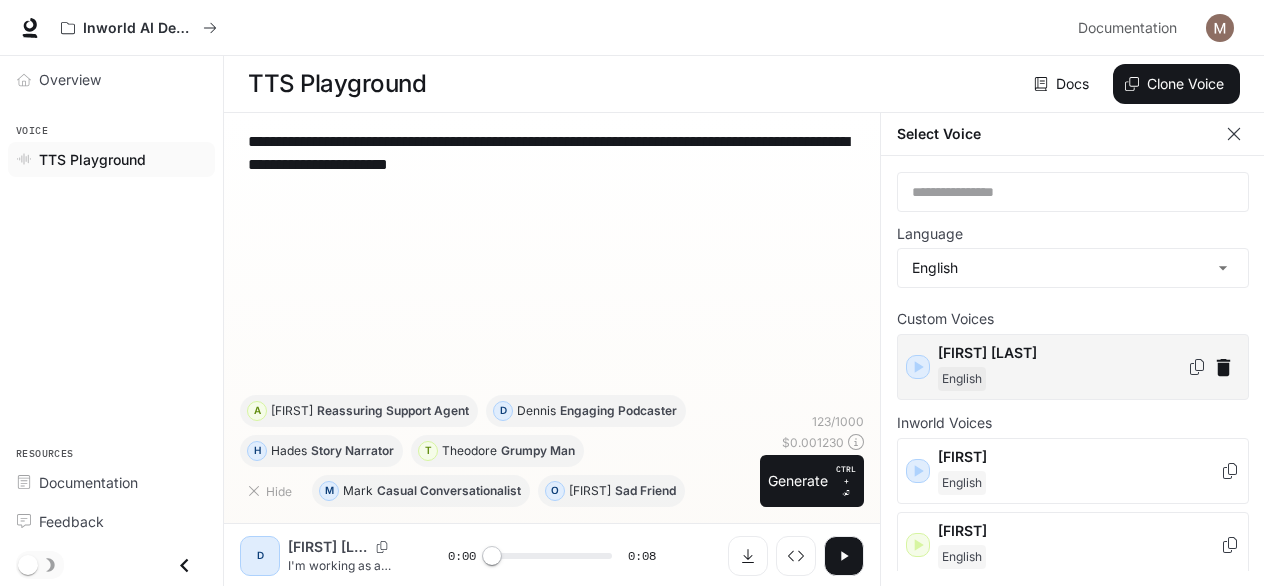 click on "**********" at bounding box center [552, 262] 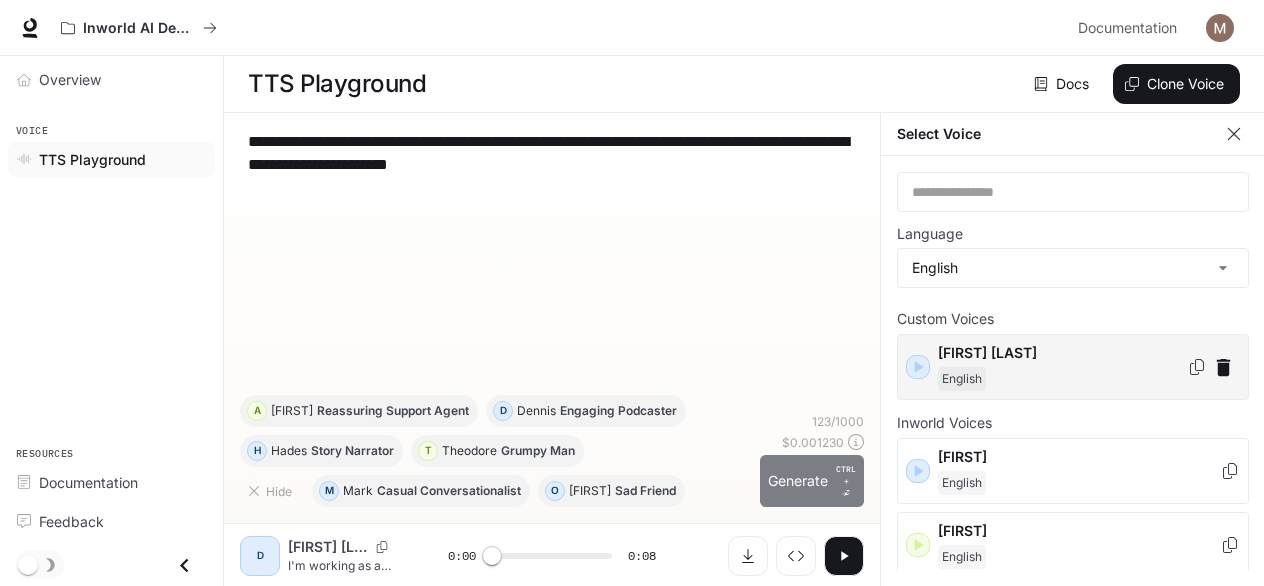 click on "Generate CTRL +  ⏎" at bounding box center (812, 481) 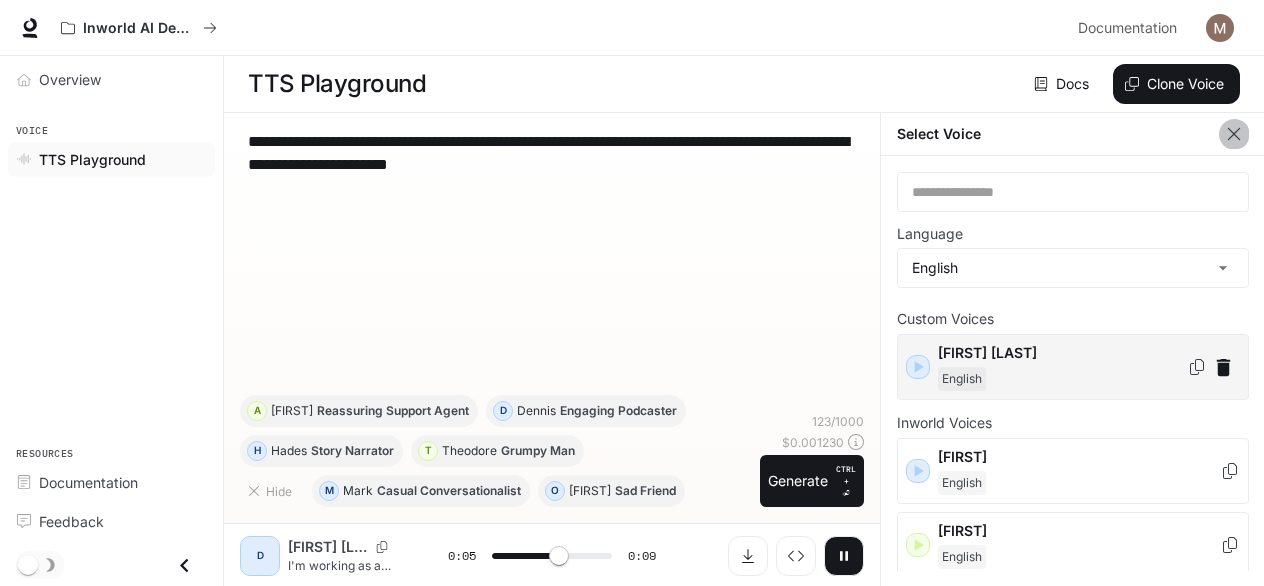 click 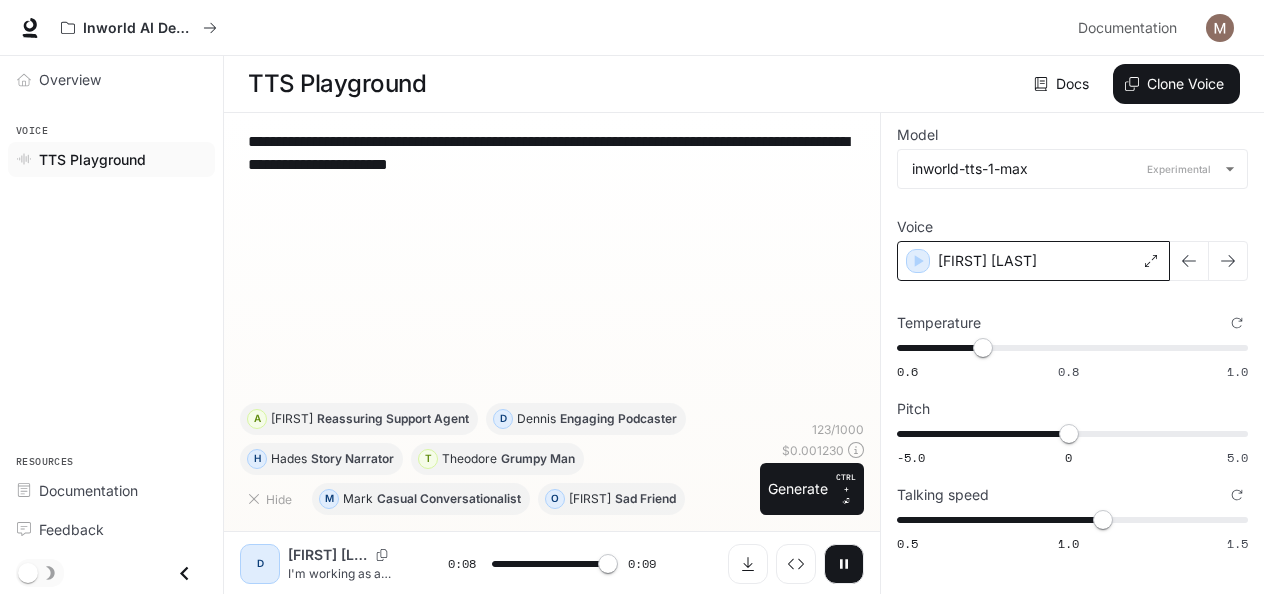 click 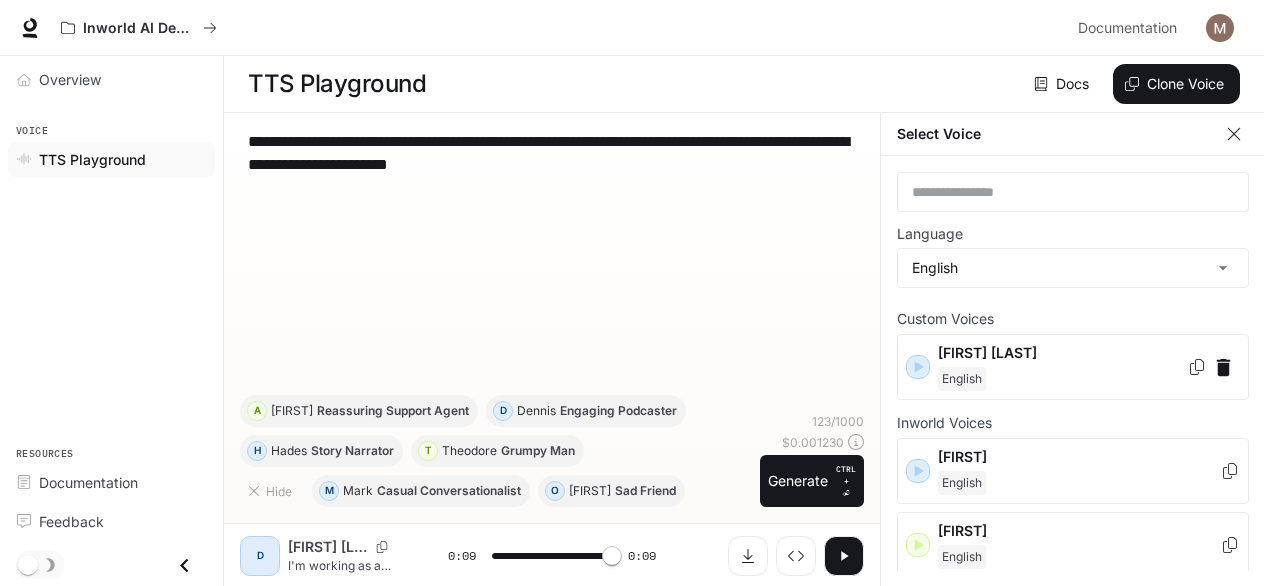 type on "*" 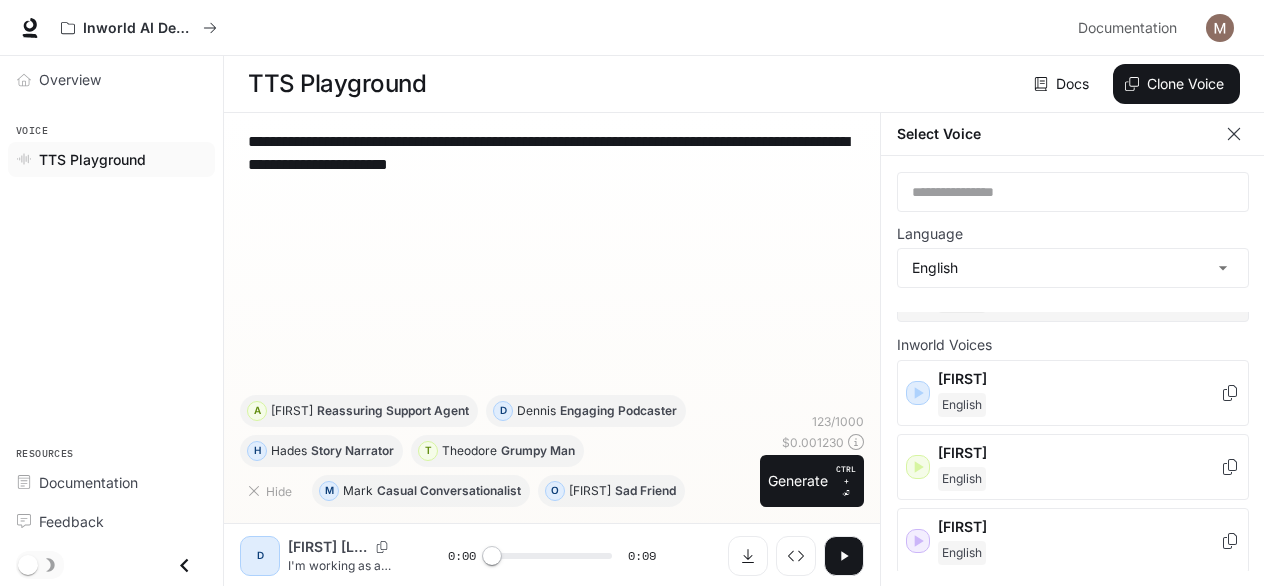 scroll, scrollTop: 80, scrollLeft: 0, axis: vertical 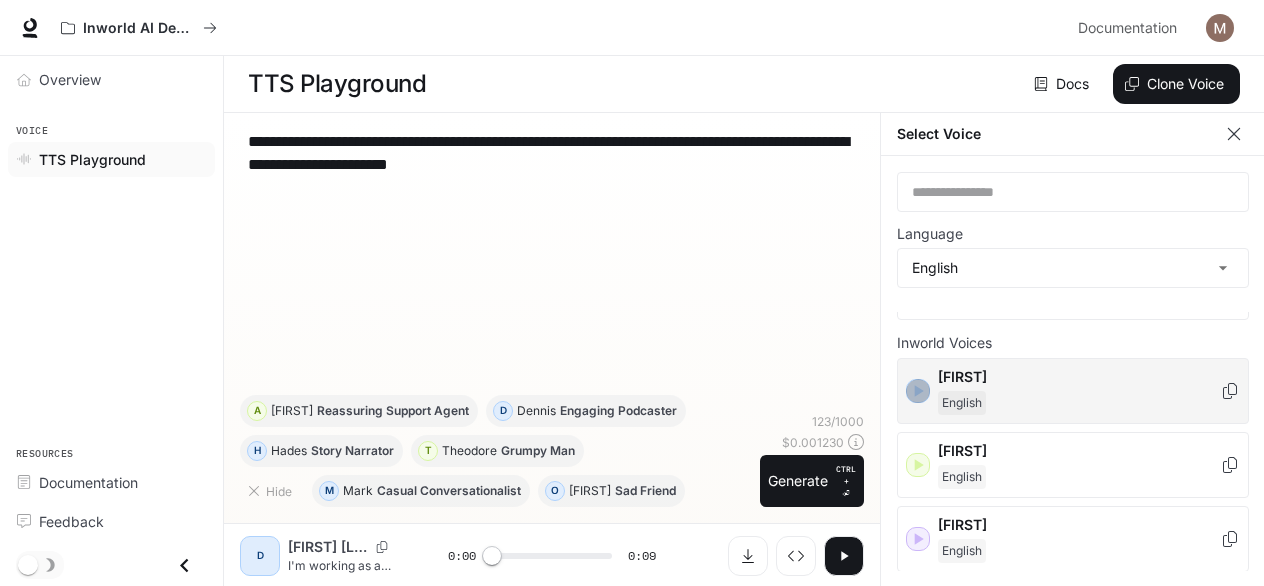 click 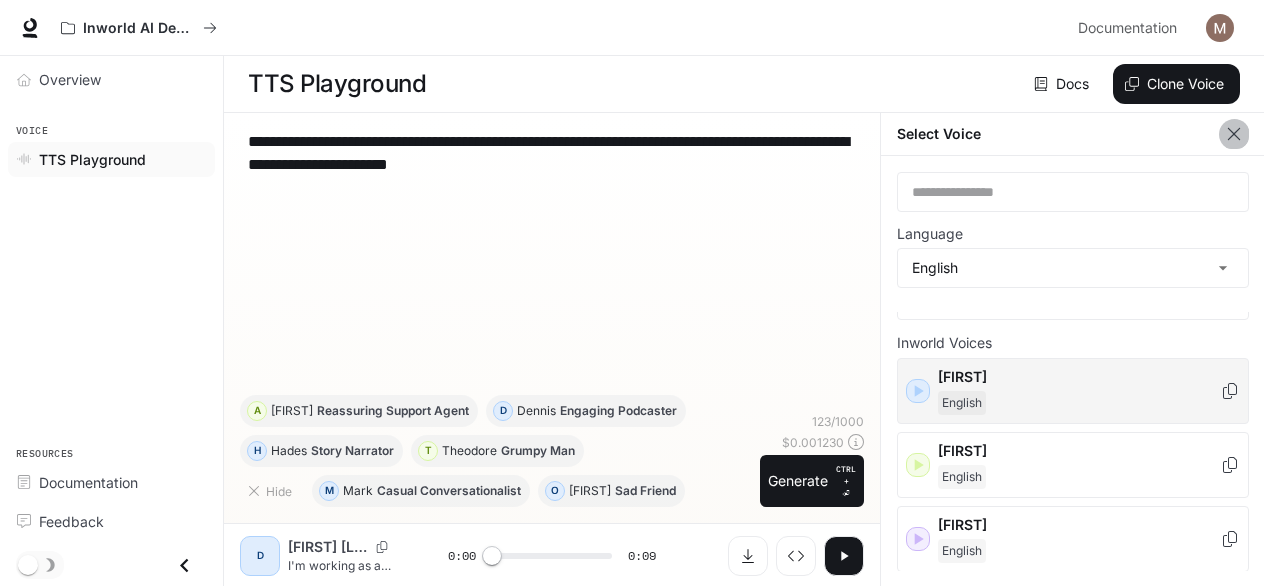 click at bounding box center (1234, 134) 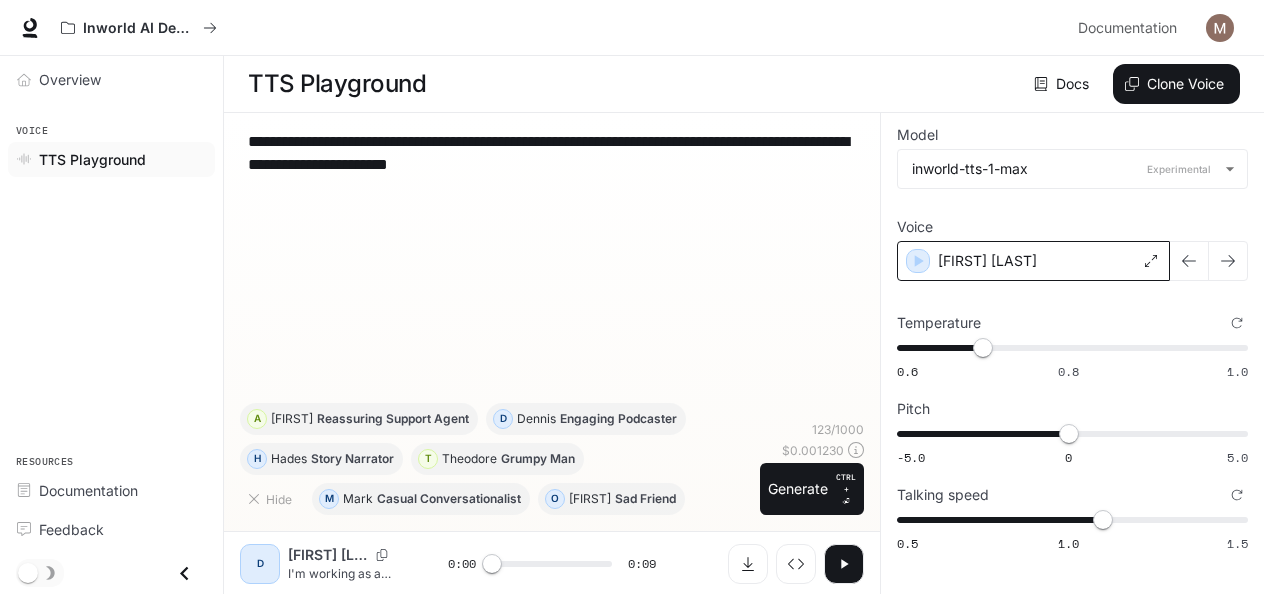 click on "[FIRST] [LAST]" at bounding box center (1033, 261) 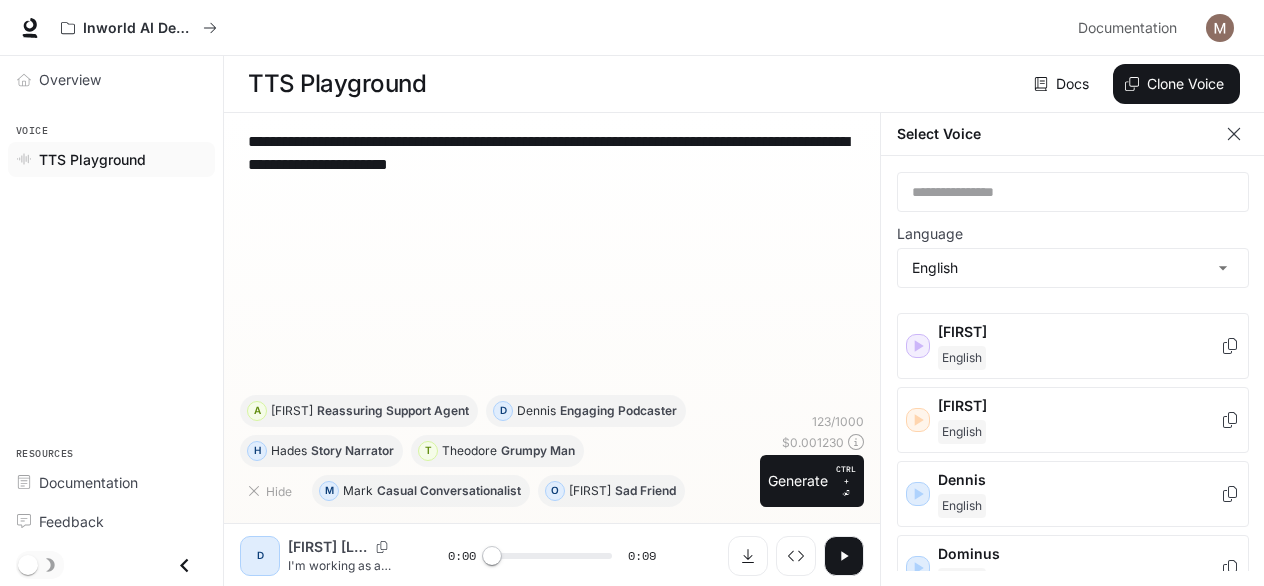 scroll, scrollTop: 324, scrollLeft: 0, axis: vertical 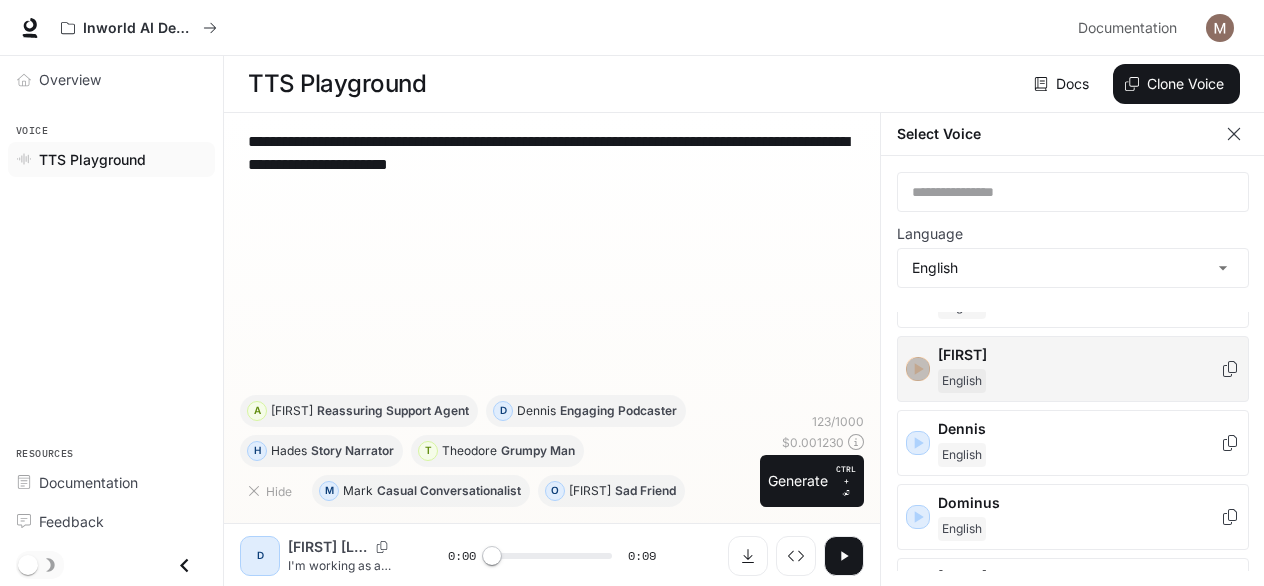 click 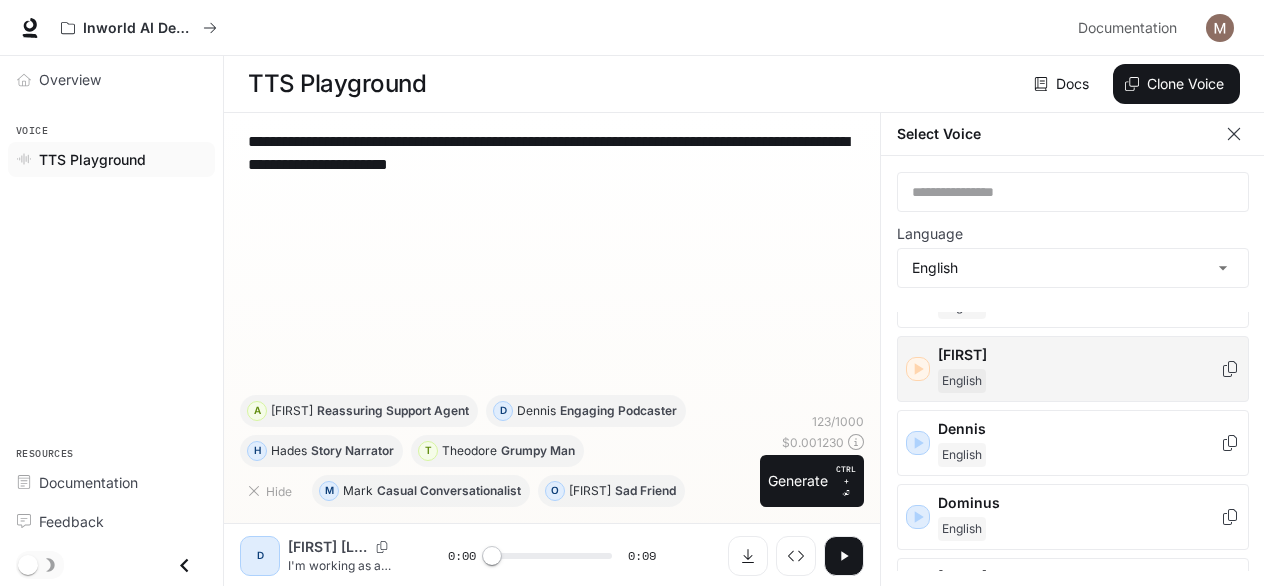 click on "**********" at bounding box center (552, 262) 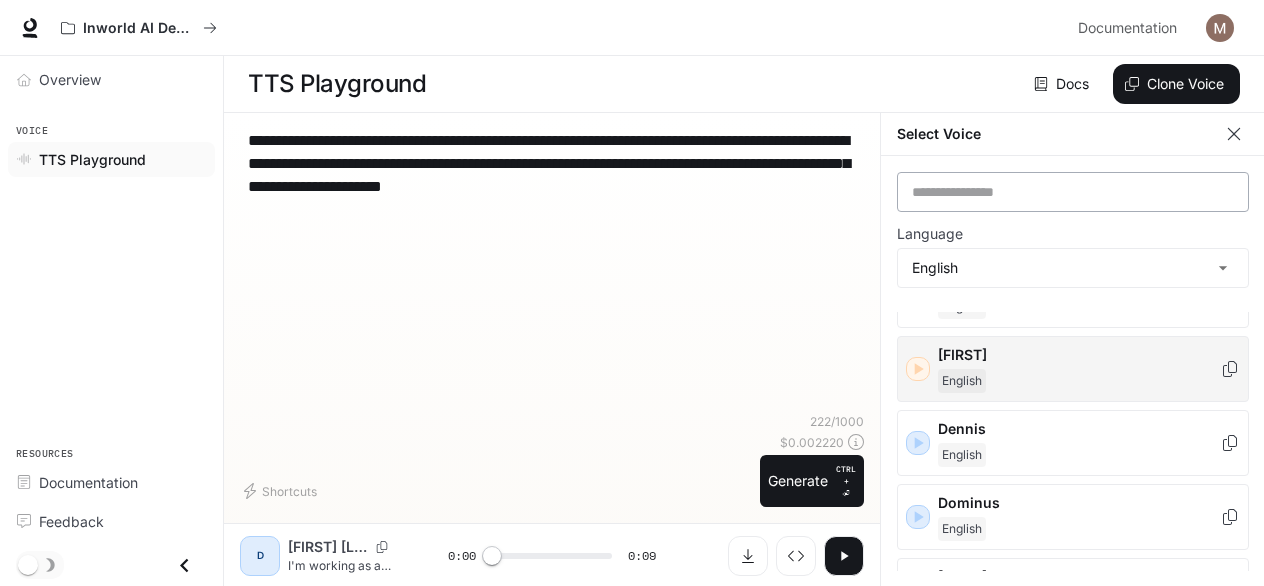 type on "**********" 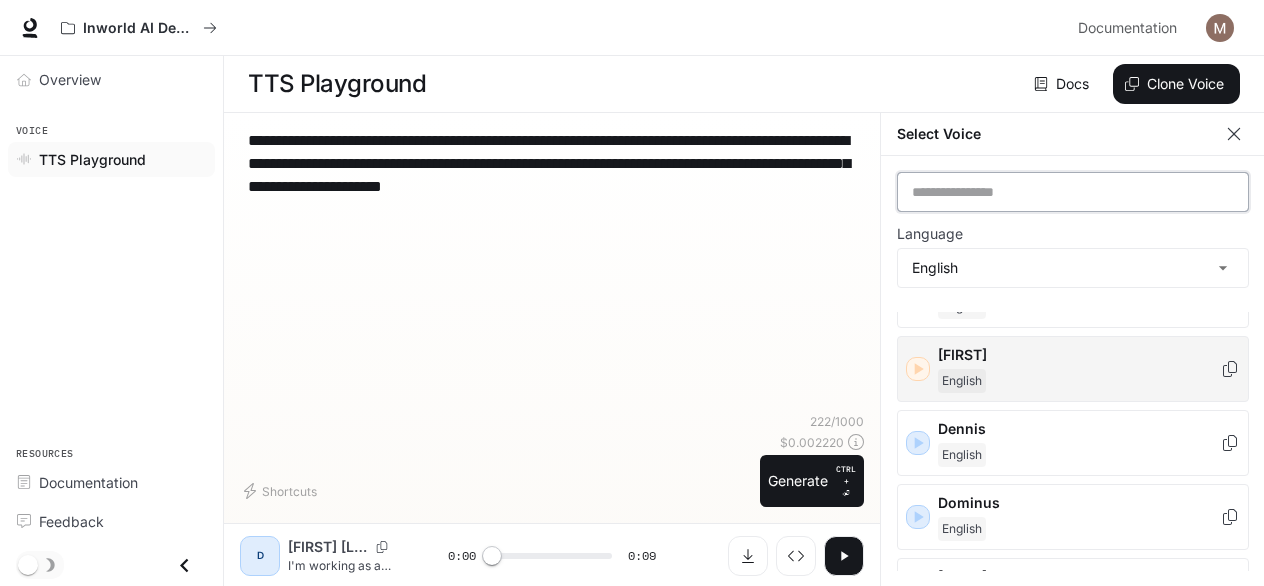 click at bounding box center [1073, 192] 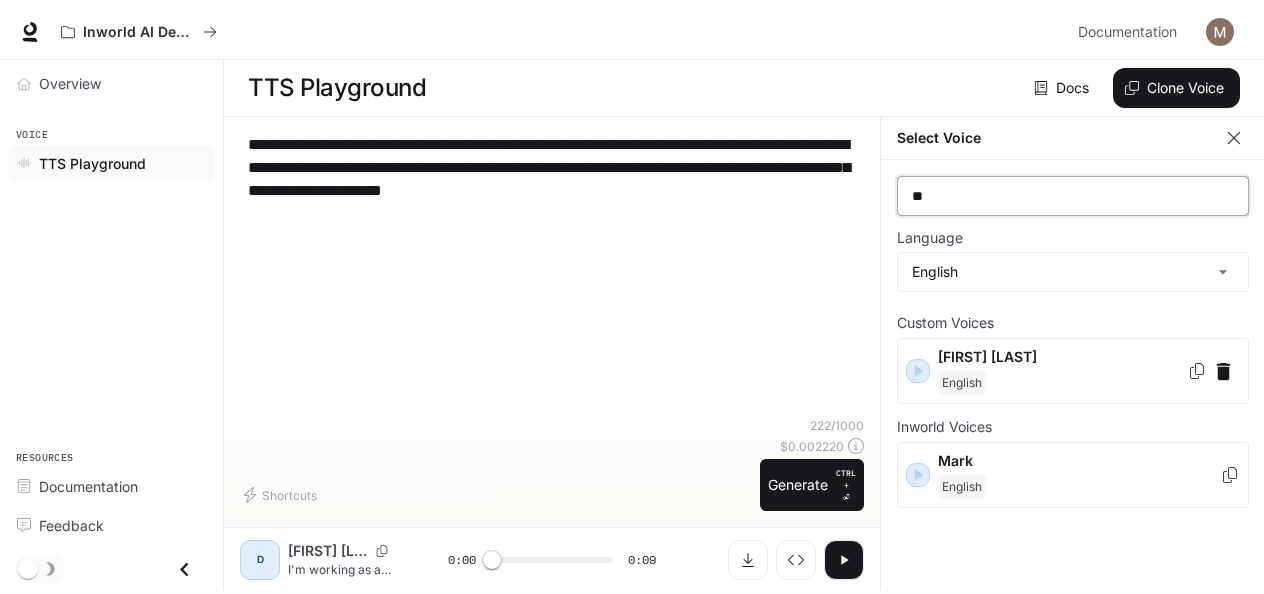 scroll, scrollTop: 0, scrollLeft: 0, axis: both 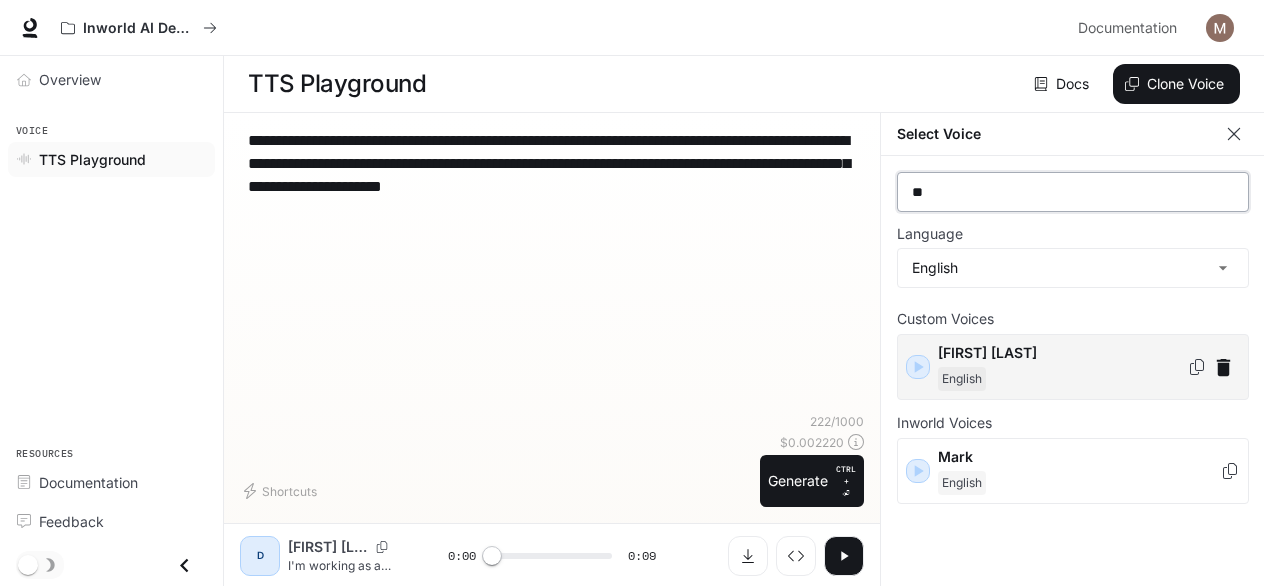 type on "**" 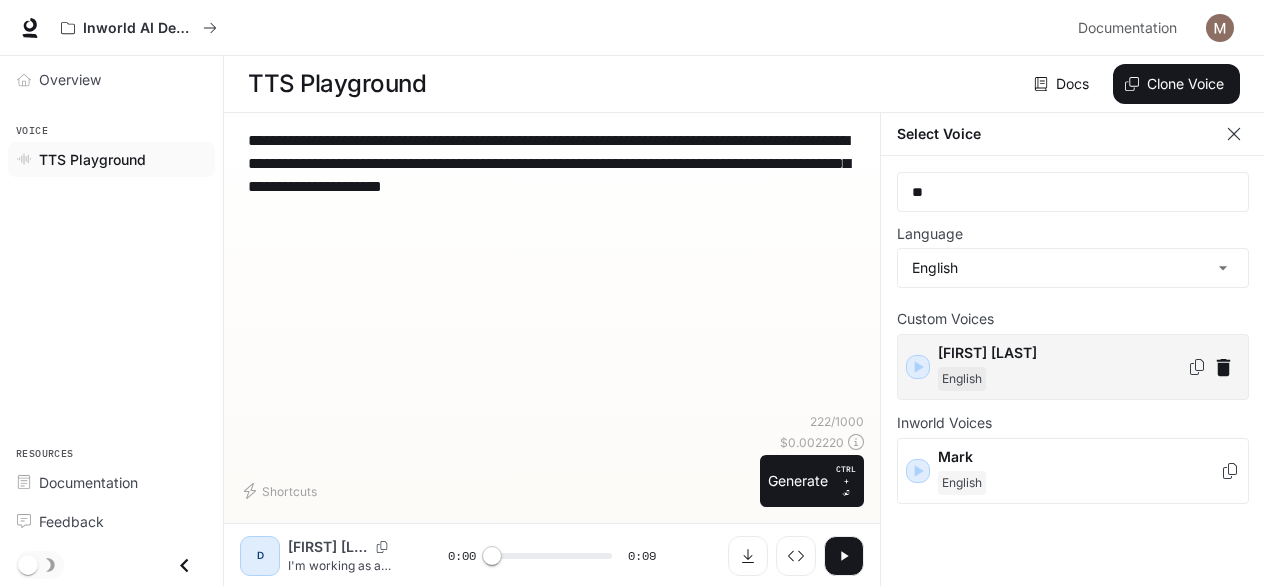 click on "[FIRST] [LAST]" at bounding box center (1062, 353) 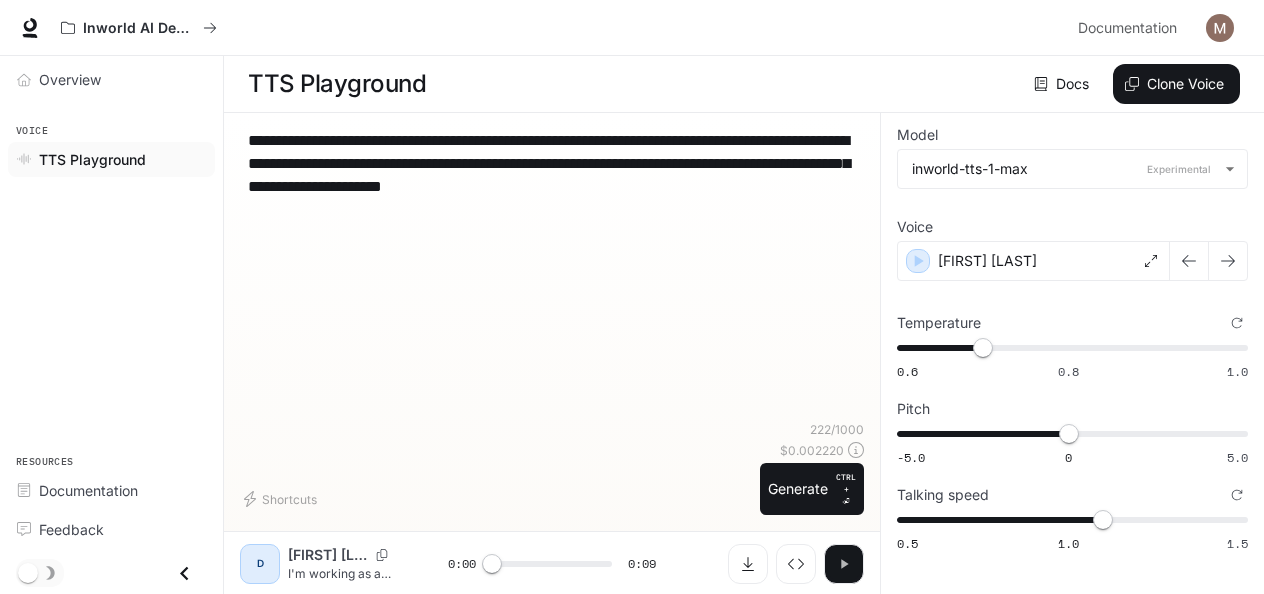 click at bounding box center (844, 564) 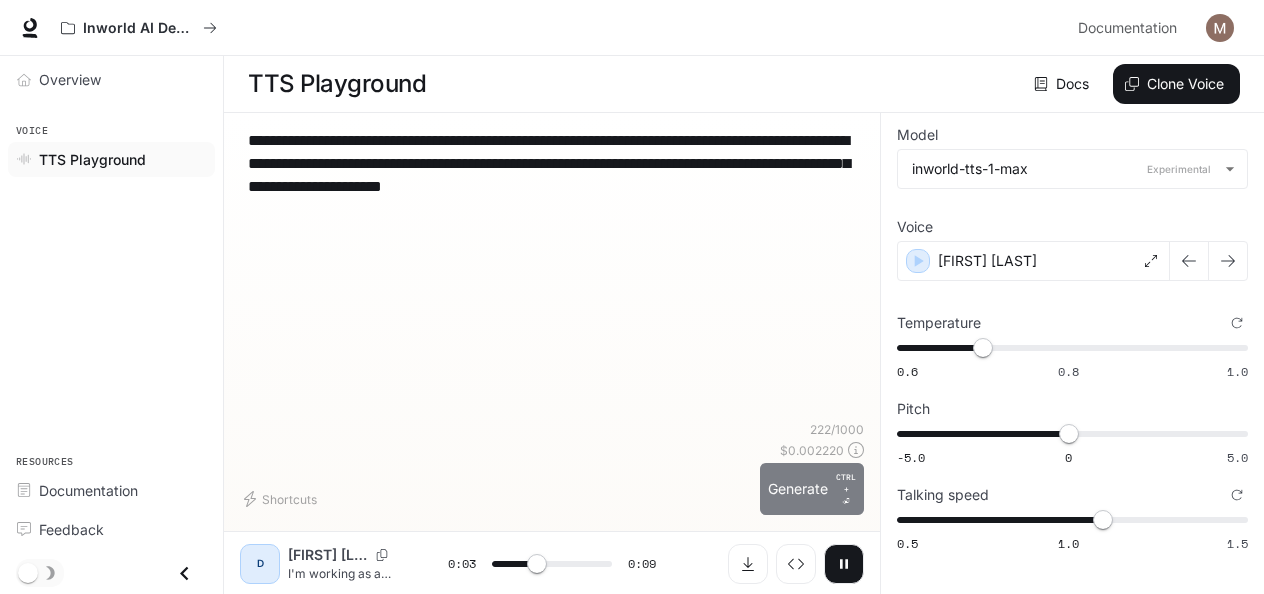 click on "Generate CTRL +  ⏎" at bounding box center [812, 489] 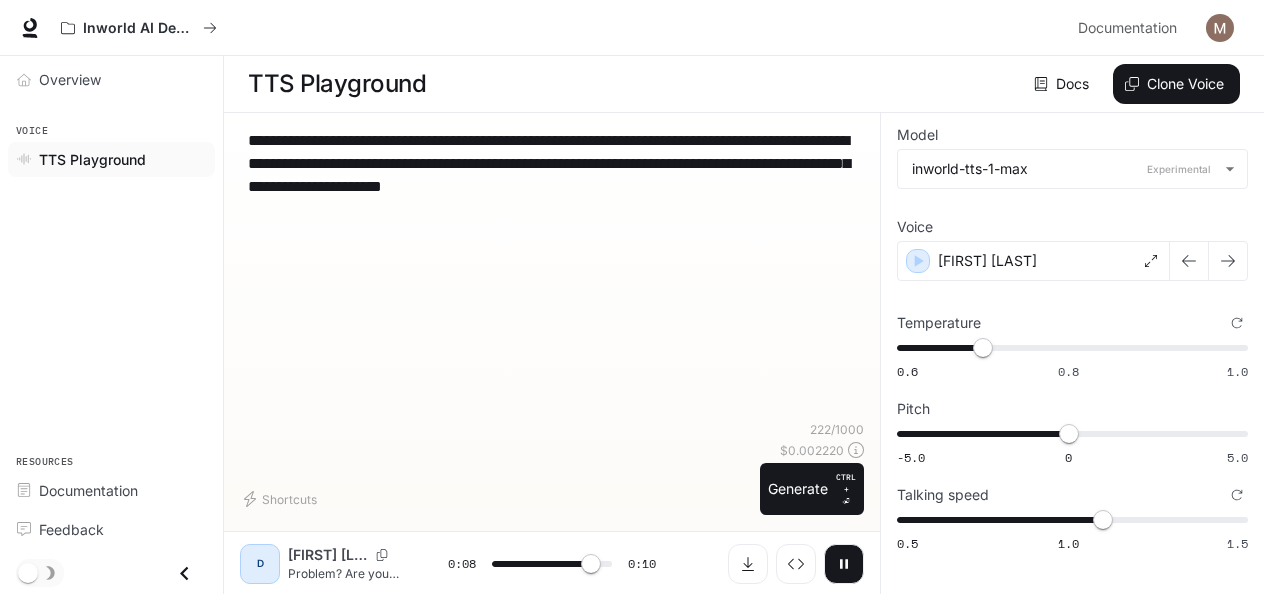 click on "**********" at bounding box center (552, 275) 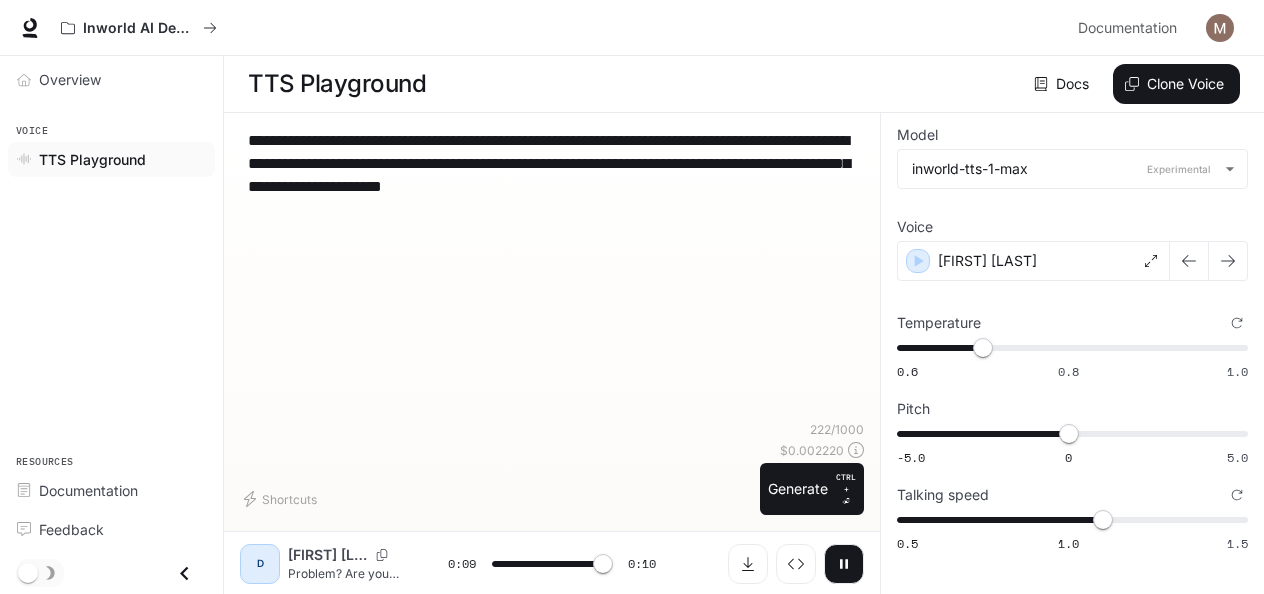 click on "**********" at bounding box center (552, 163) 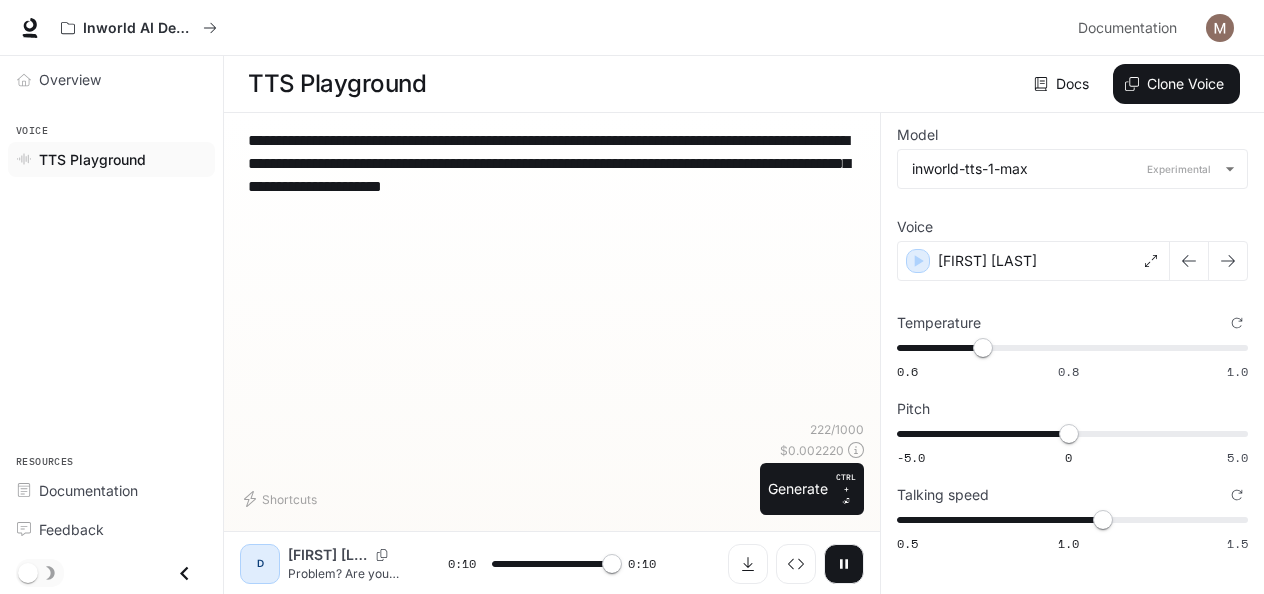 type on "*" 